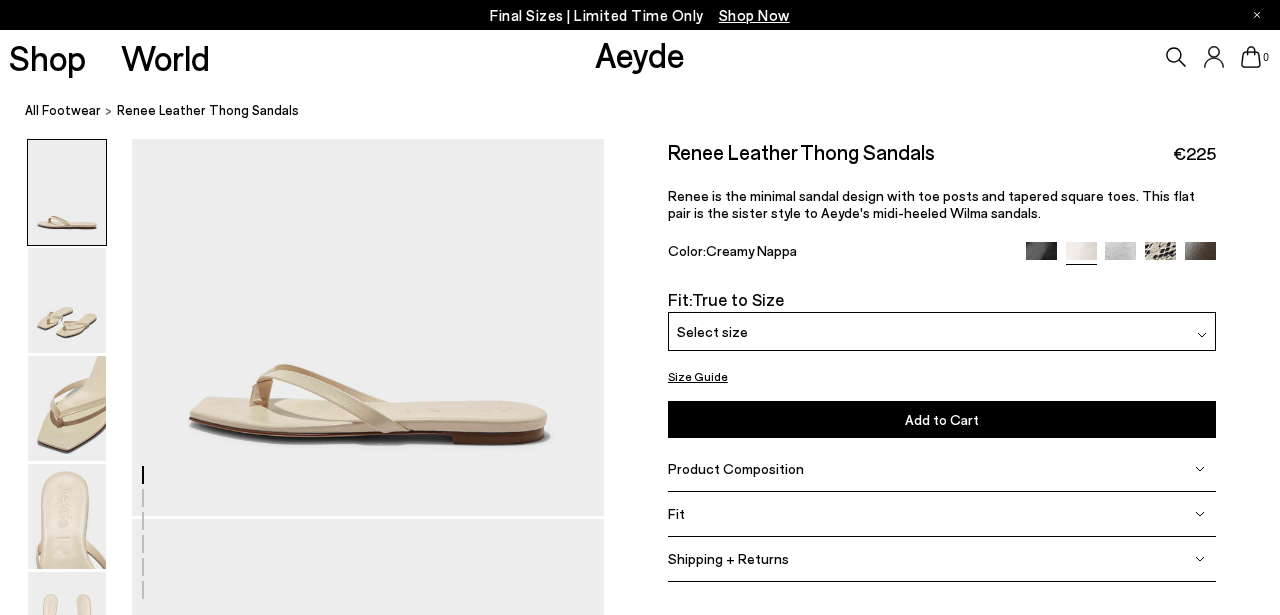 scroll, scrollTop: 96, scrollLeft: 0, axis: vertical 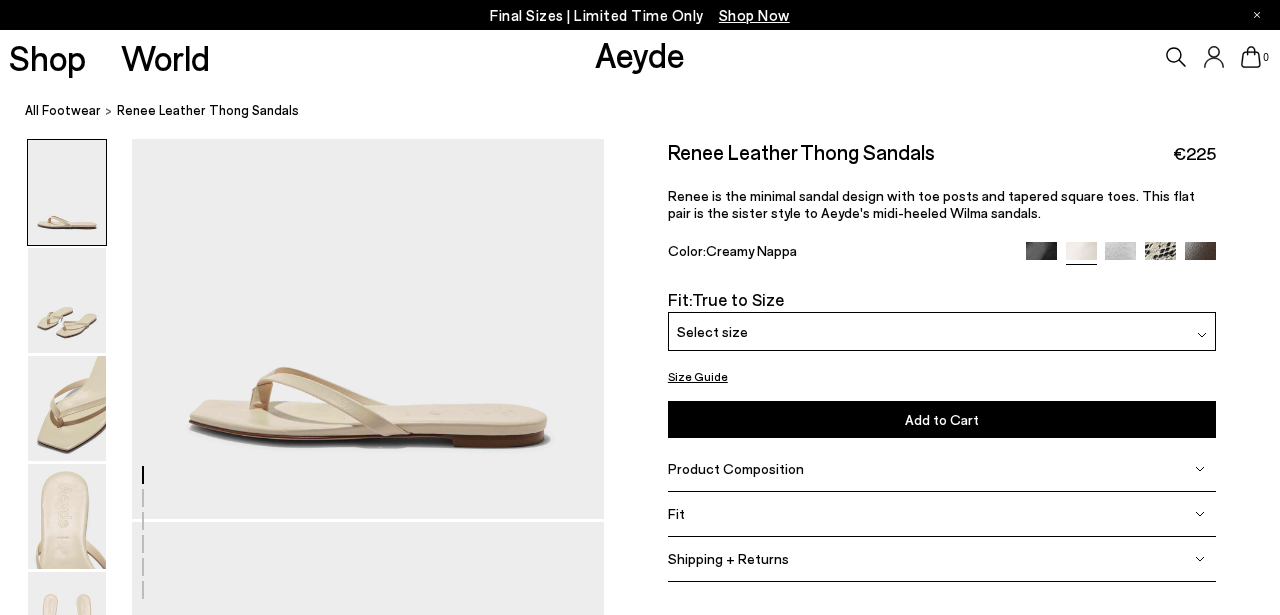 click on "Select size" at bounding box center (942, 331) 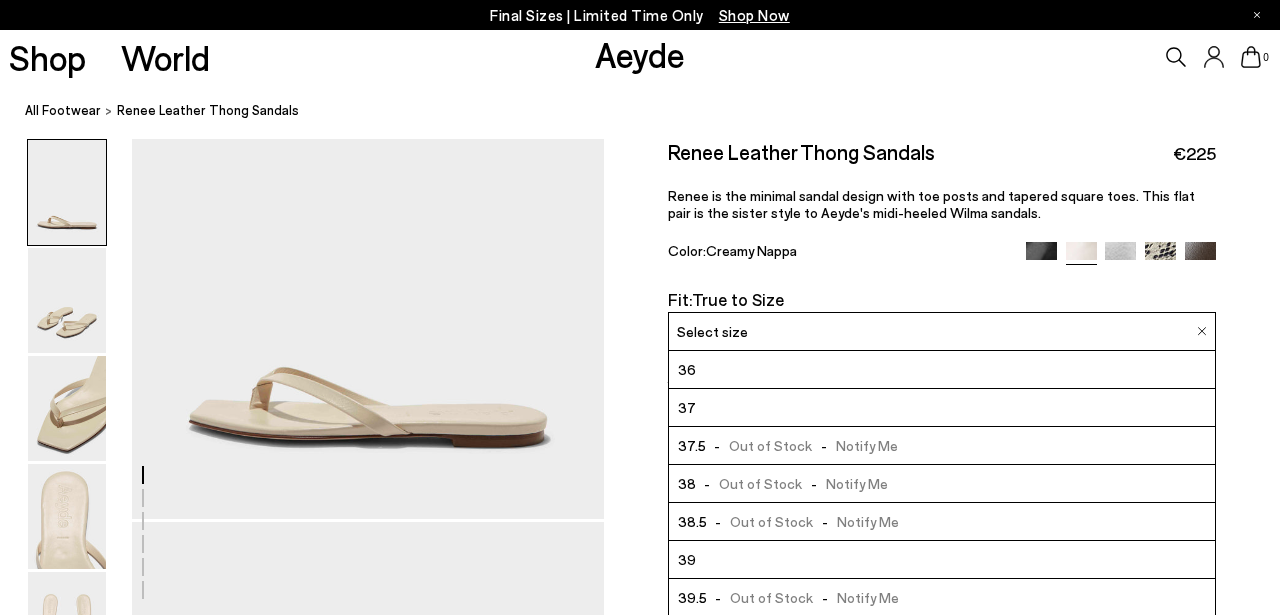 click on "39" at bounding box center [942, 560] 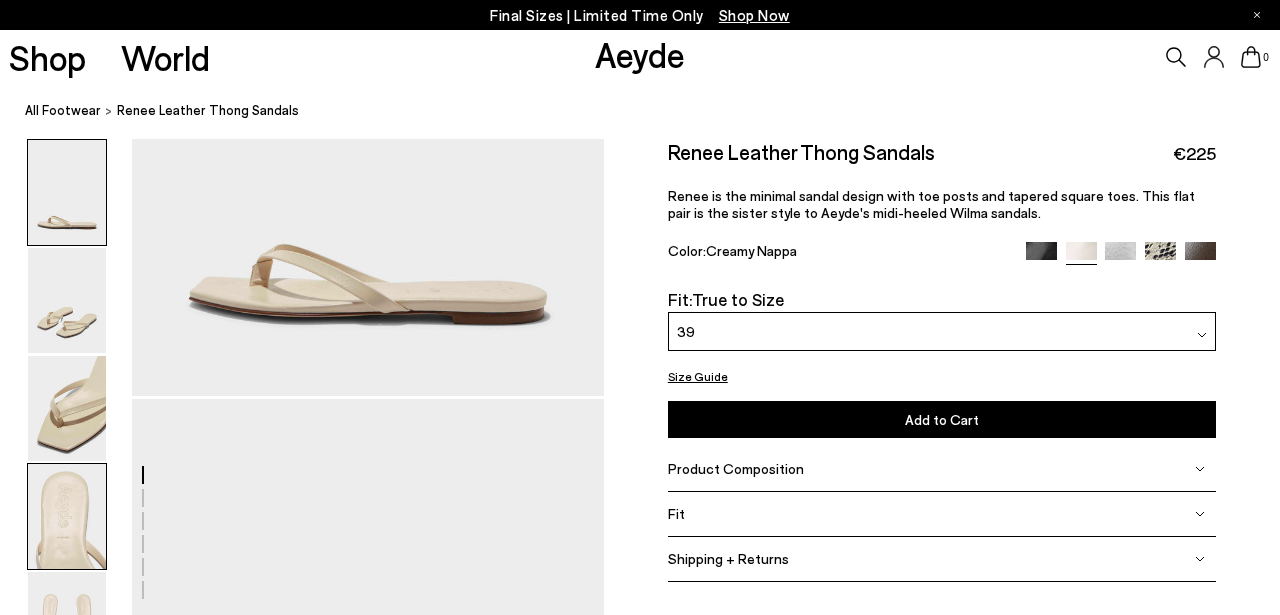 scroll, scrollTop: 202, scrollLeft: 0, axis: vertical 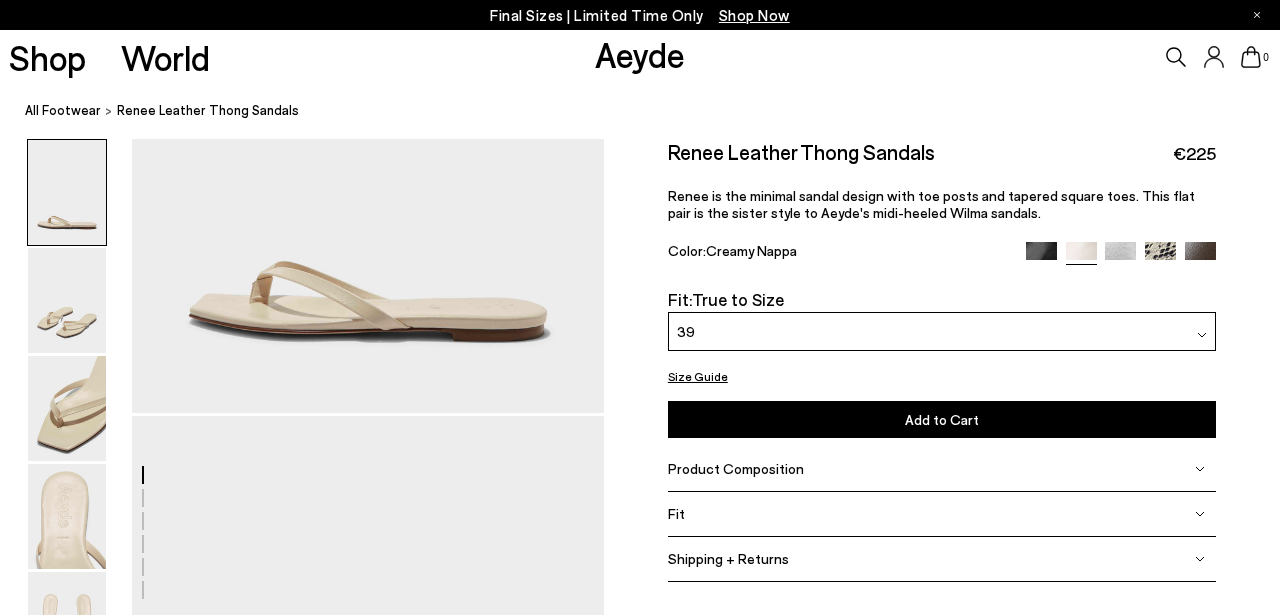 click on "39" at bounding box center [942, 331] 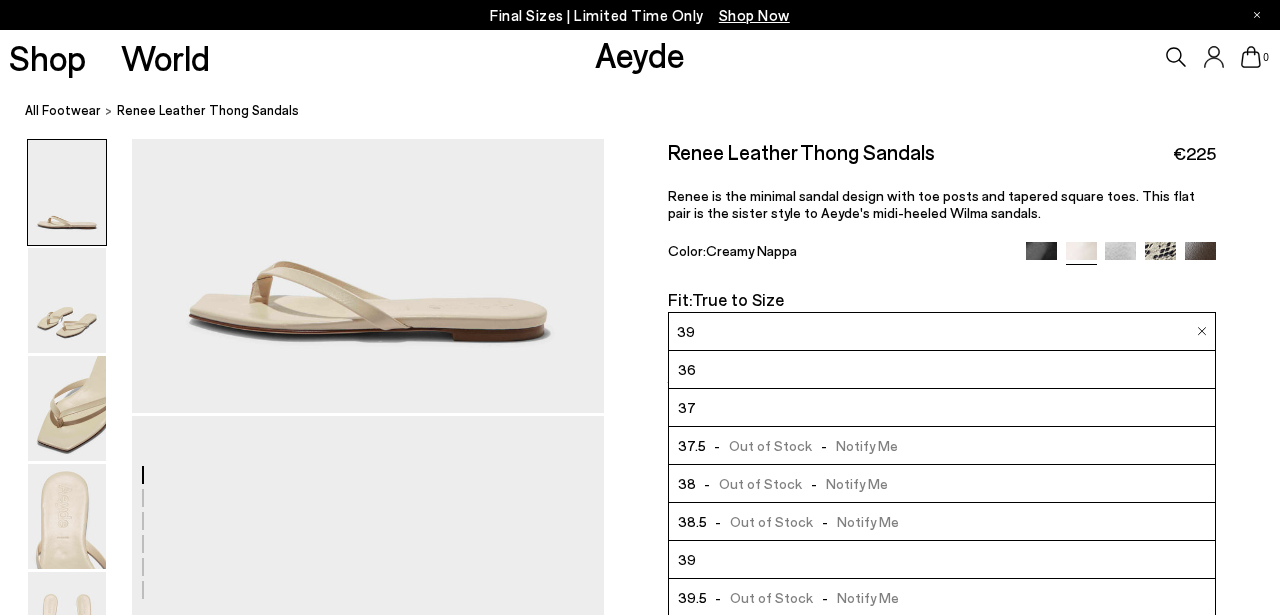 click at bounding box center (1041, 257) 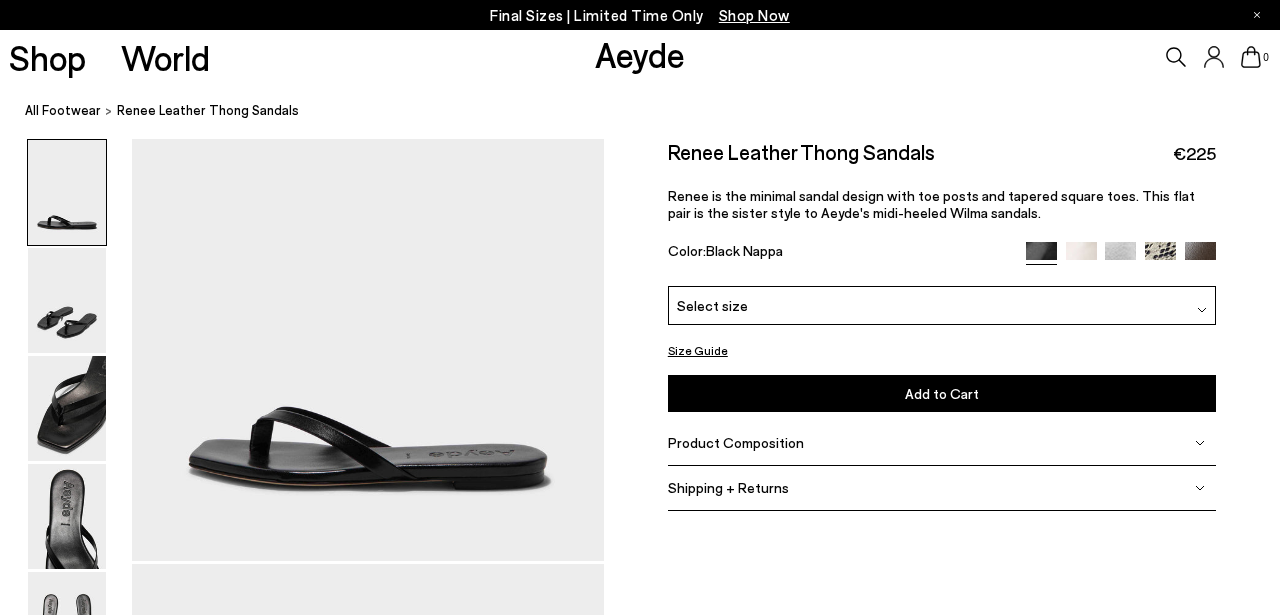 scroll, scrollTop: 0, scrollLeft: 0, axis: both 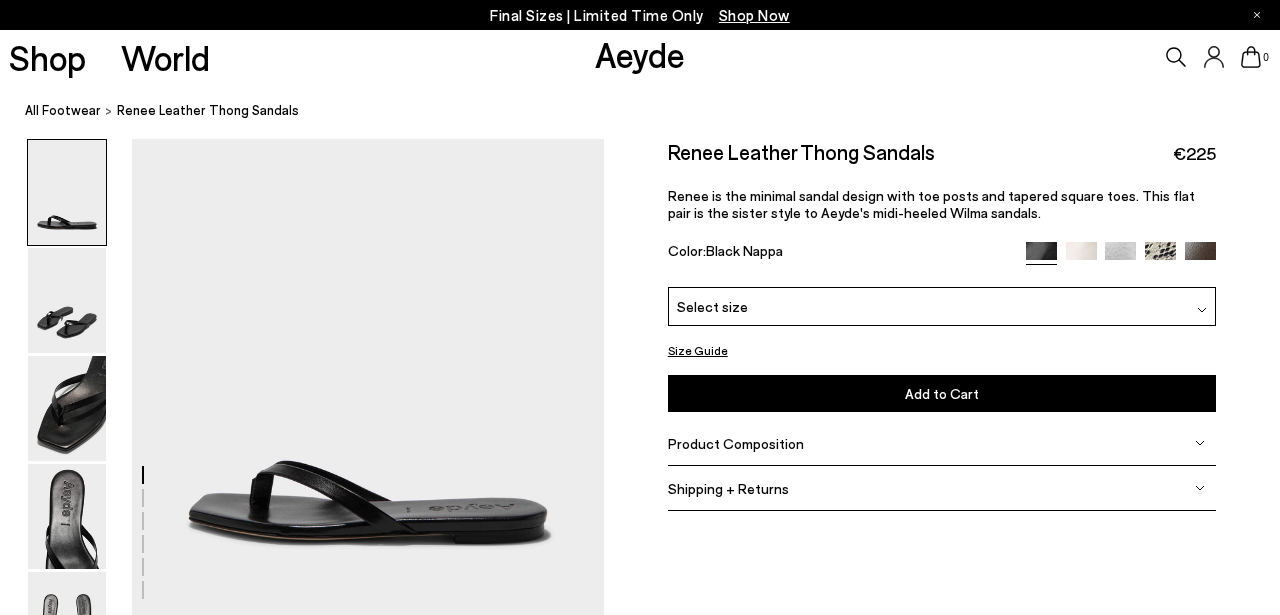 click on "Select size" at bounding box center (942, 306) 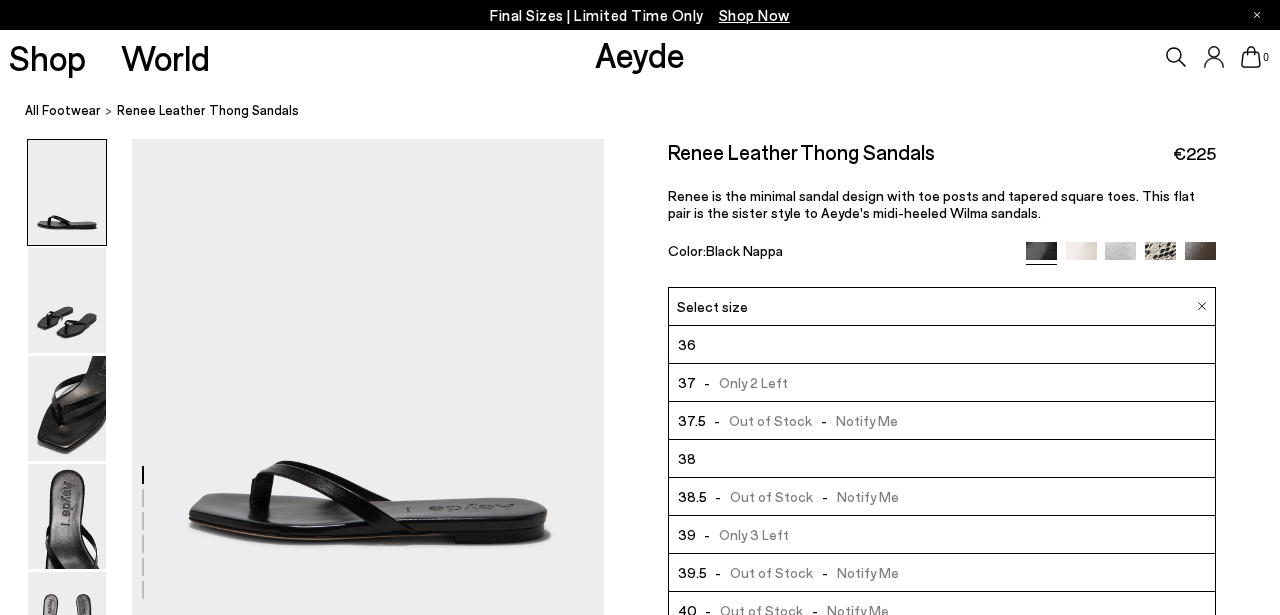 click at bounding box center [1160, 257] 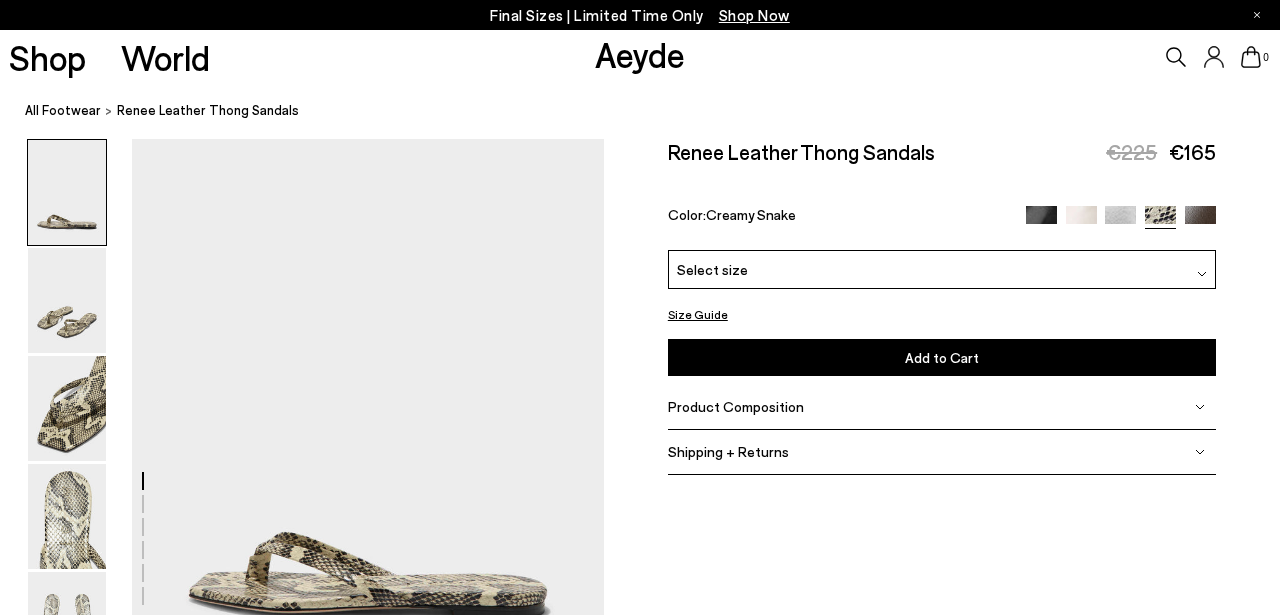 scroll, scrollTop: 0, scrollLeft: 0, axis: both 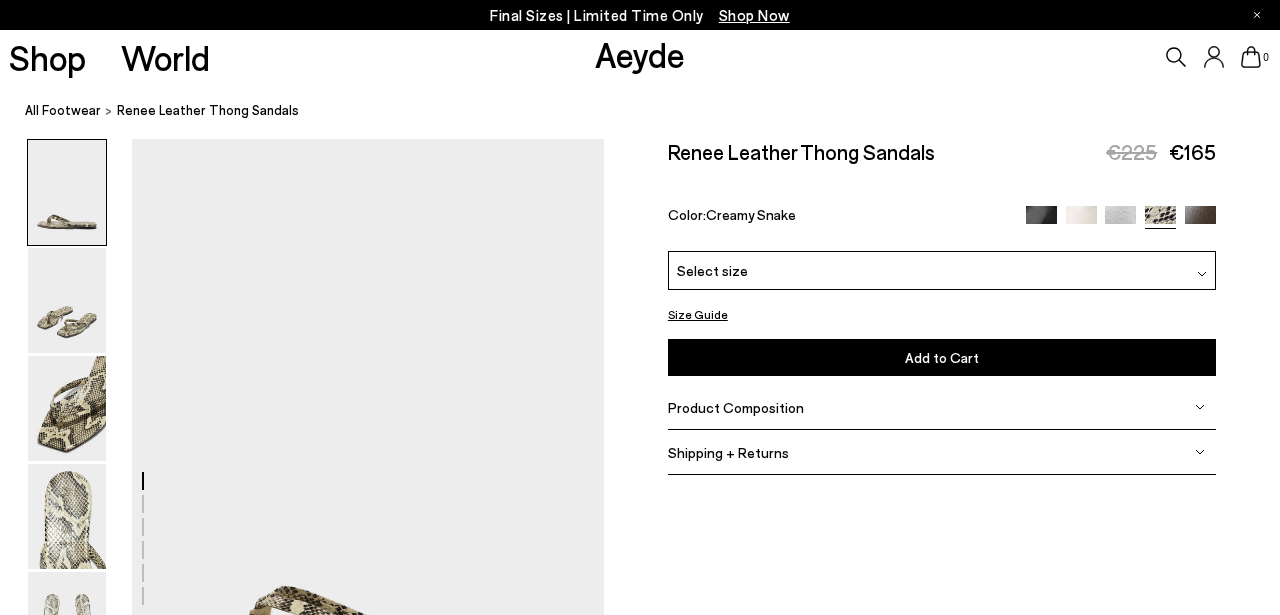 click at bounding box center [1200, 221] 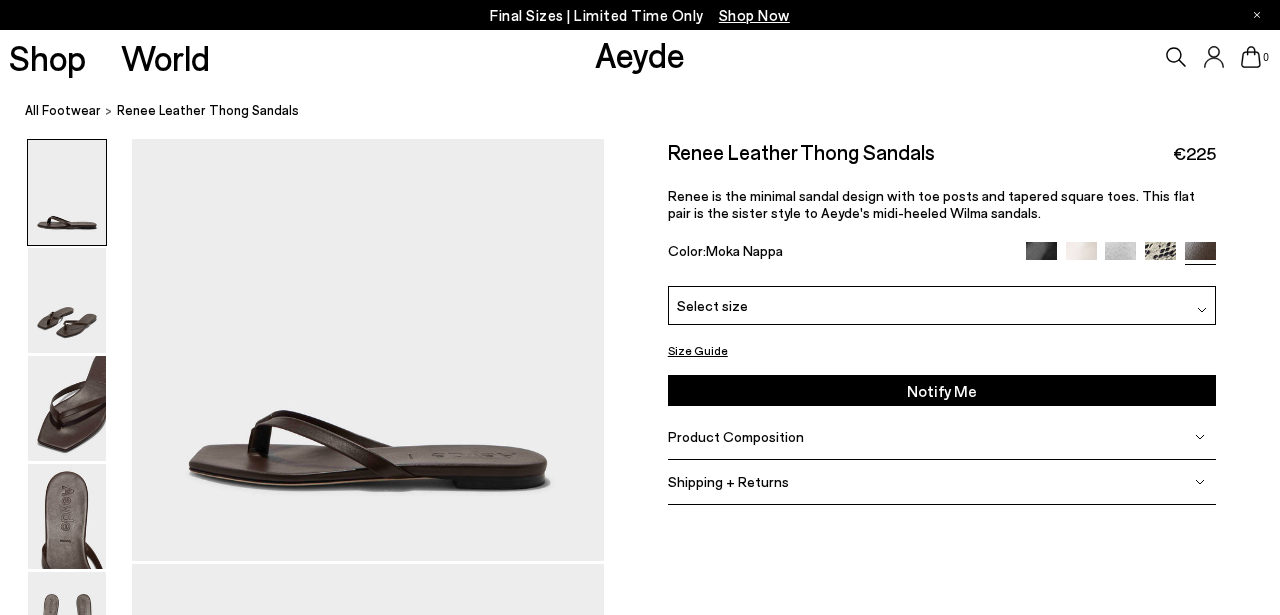 scroll, scrollTop: 0, scrollLeft: 0, axis: both 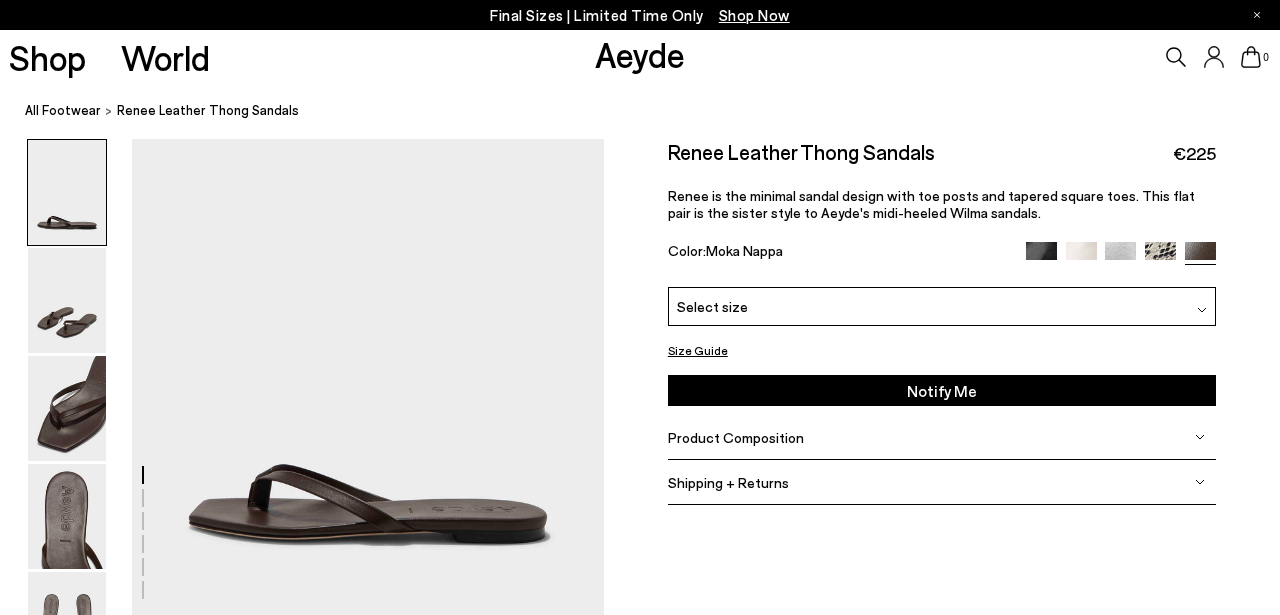 click on "Select size" at bounding box center [942, 306] 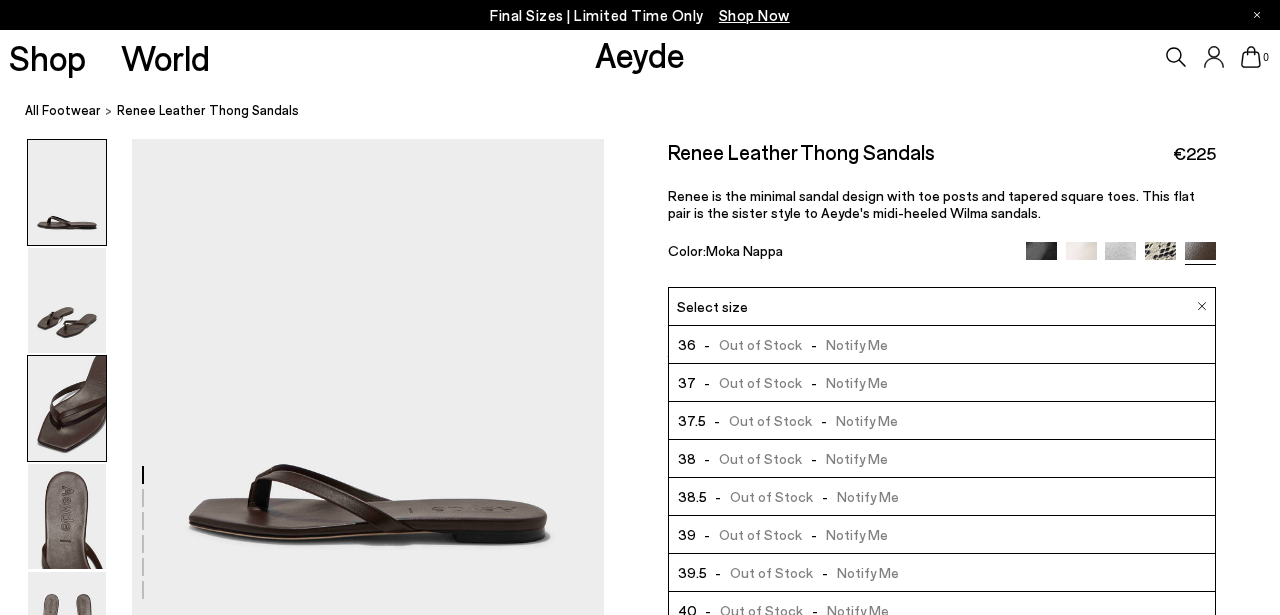 click at bounding box center (67, 408) 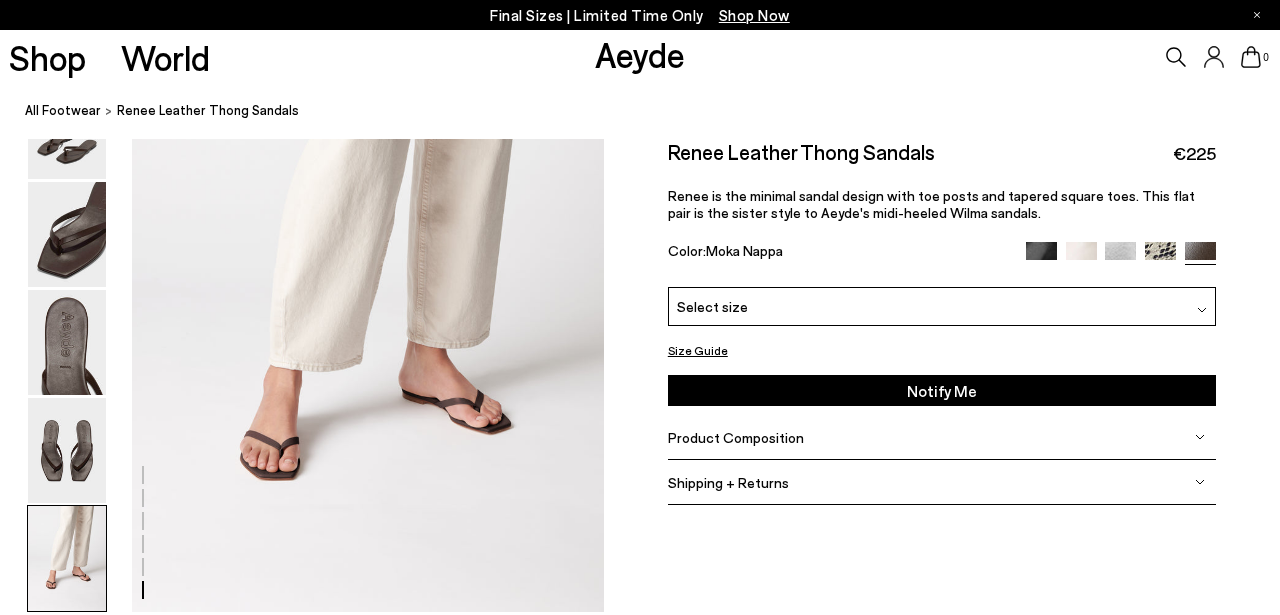scroll, scrollTop: 3202, scrollLeft: 0, axis: vertical 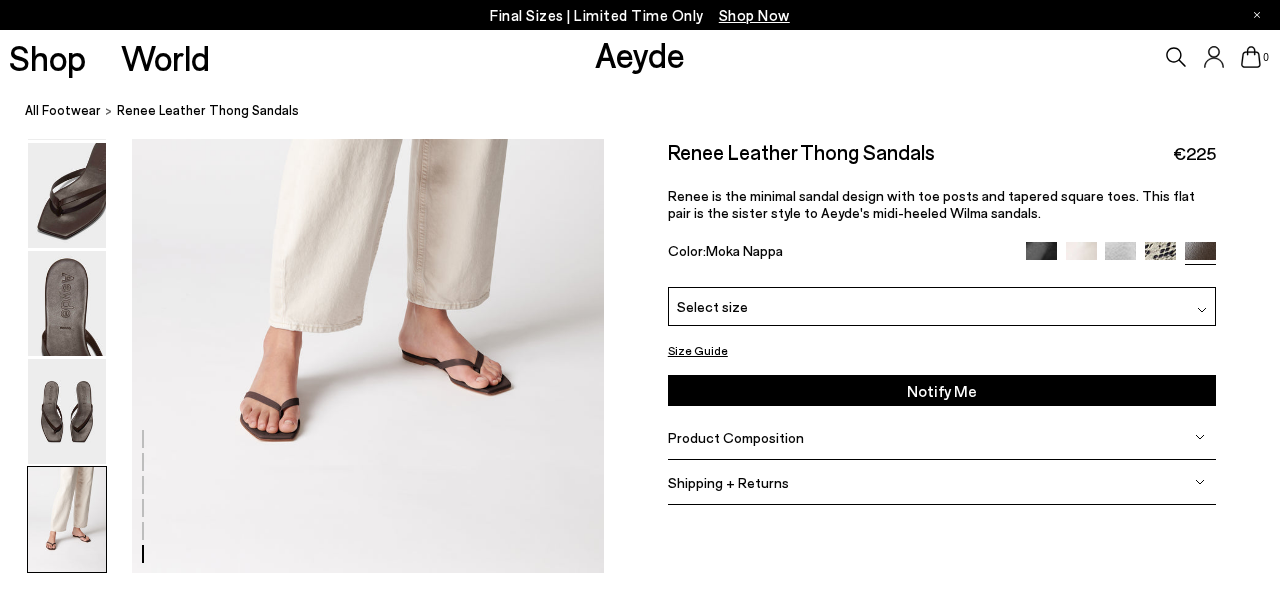click at bounding box center [302, -1245] 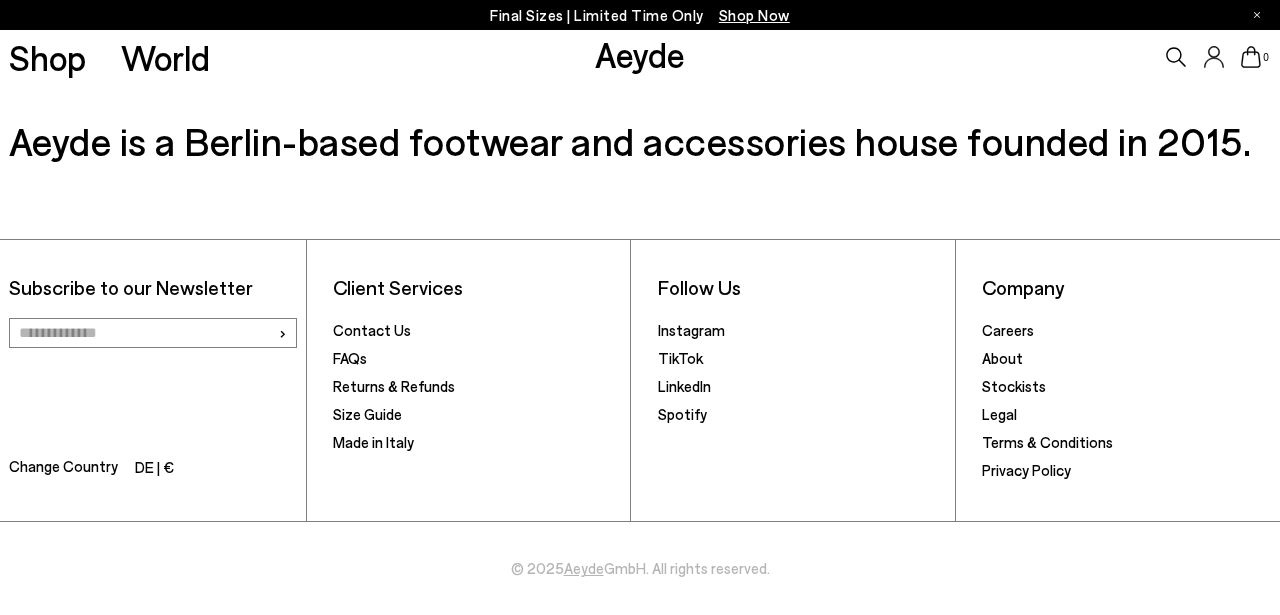 scroll, scrollTop: 4695, scrollLeft: 0, axis: vertical 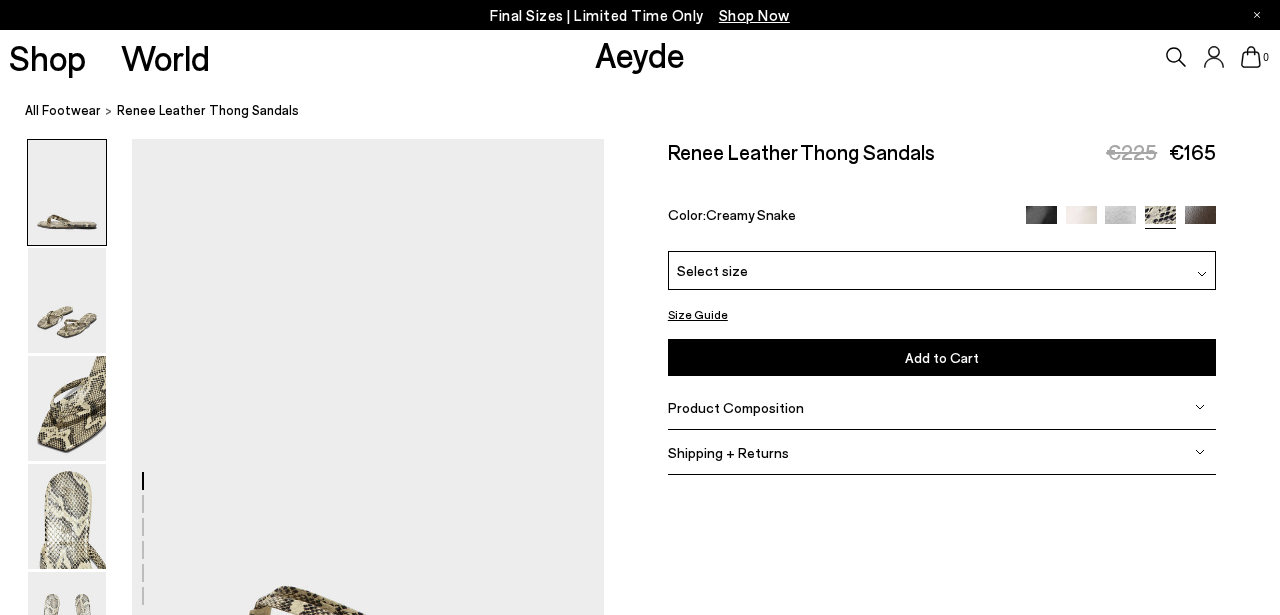 click 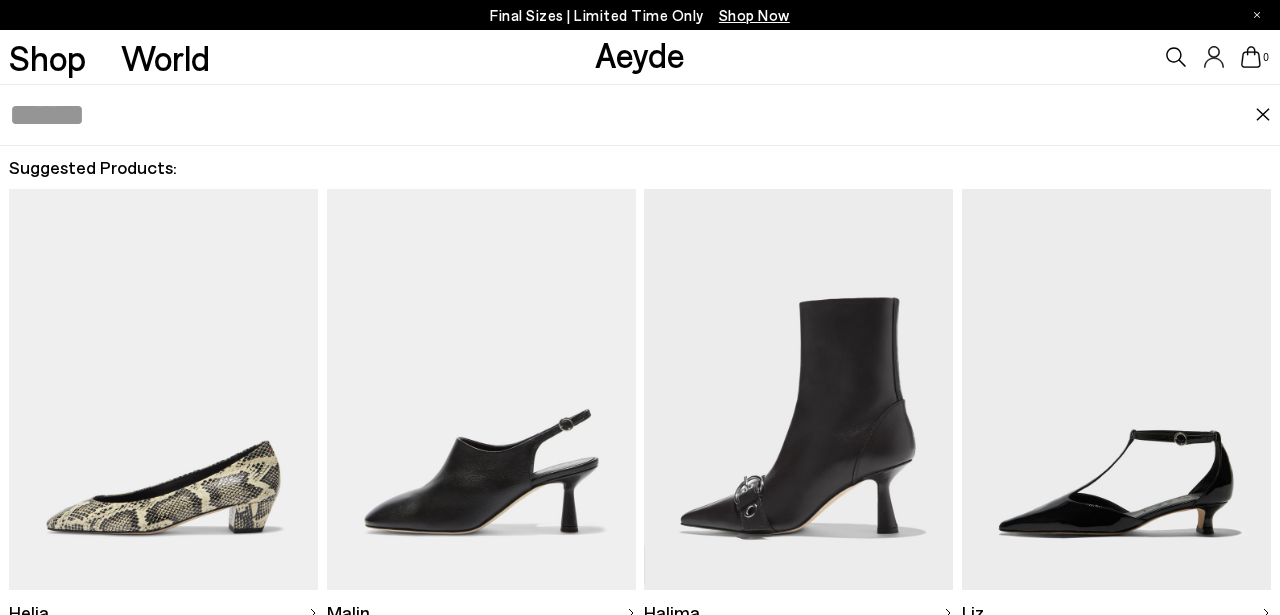 scroll, scrollTop: 20, scrollLeft: 0, axis: vertical 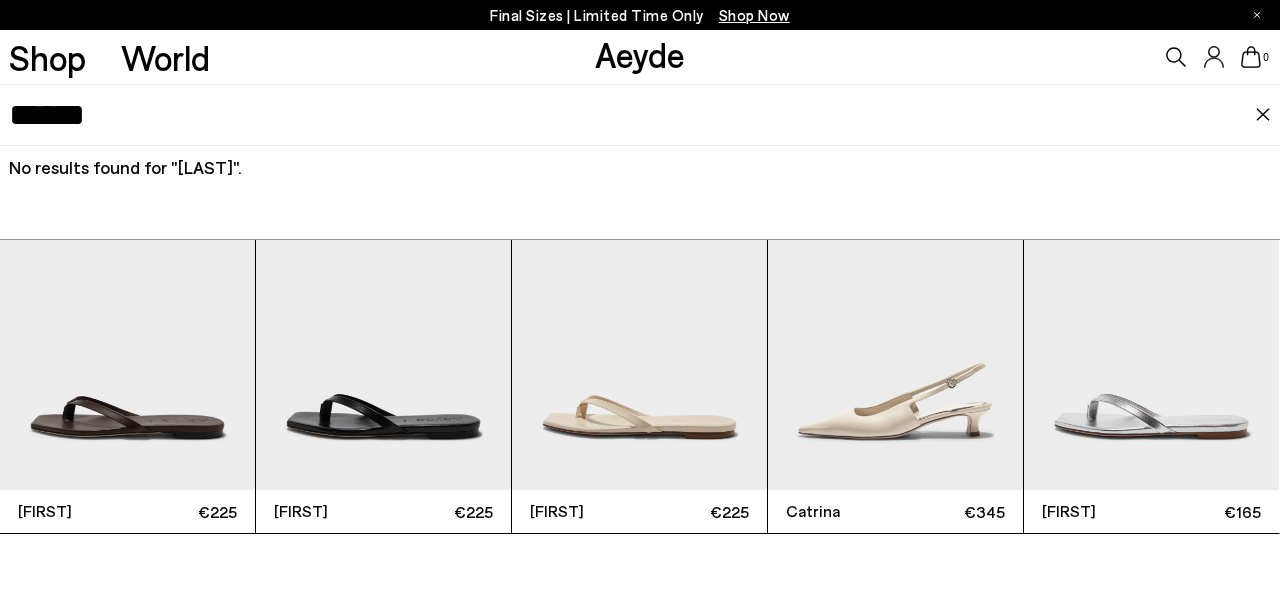 type on "******" 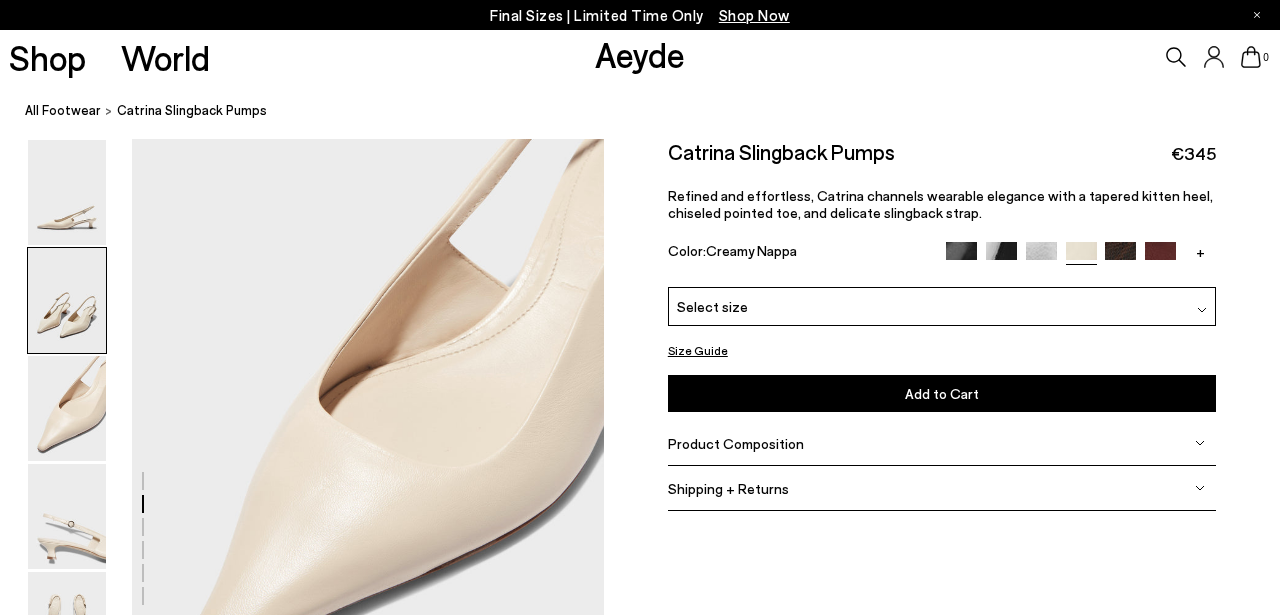 scroll, scrollTop: 1465, scrollLeft: 0, axis: vertical 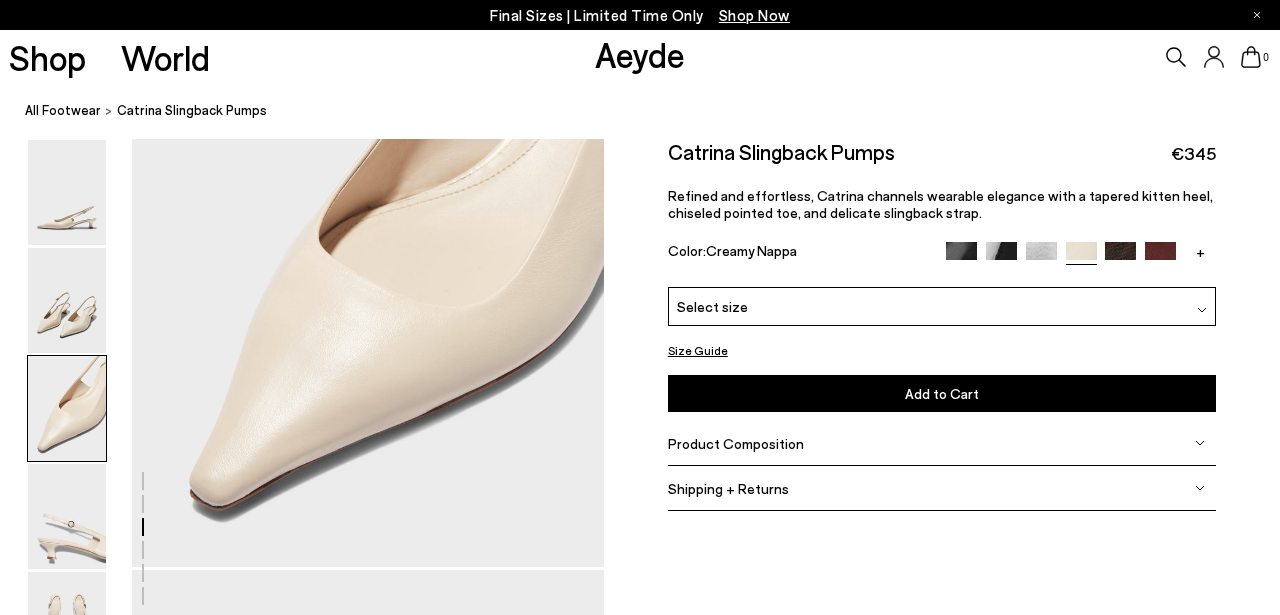 click on "+" at bounding box center [1200, 251] 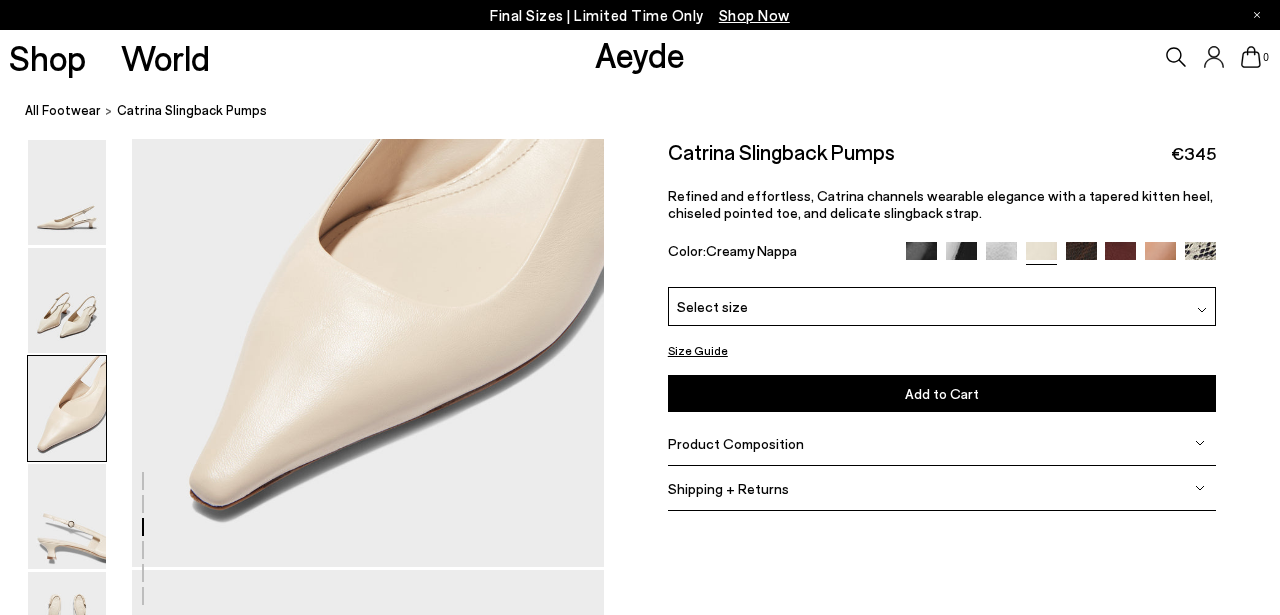 click at bounding box center [1160, 257] 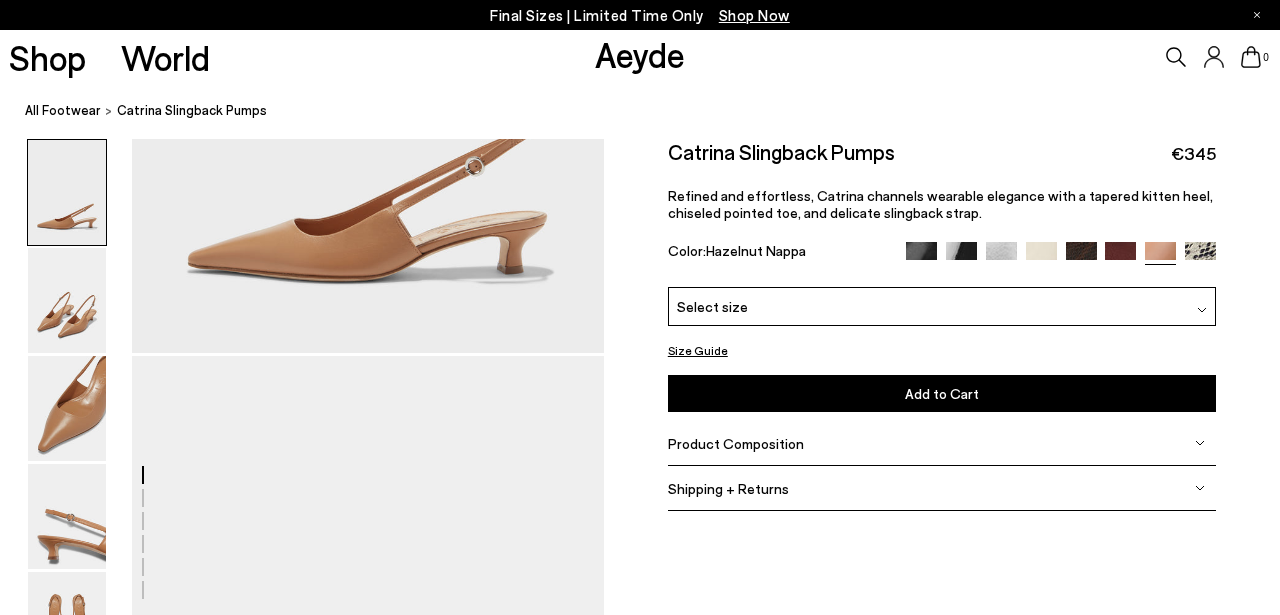 scroll, scrollTop: 174, scrollLeft: 0, axis: vertical 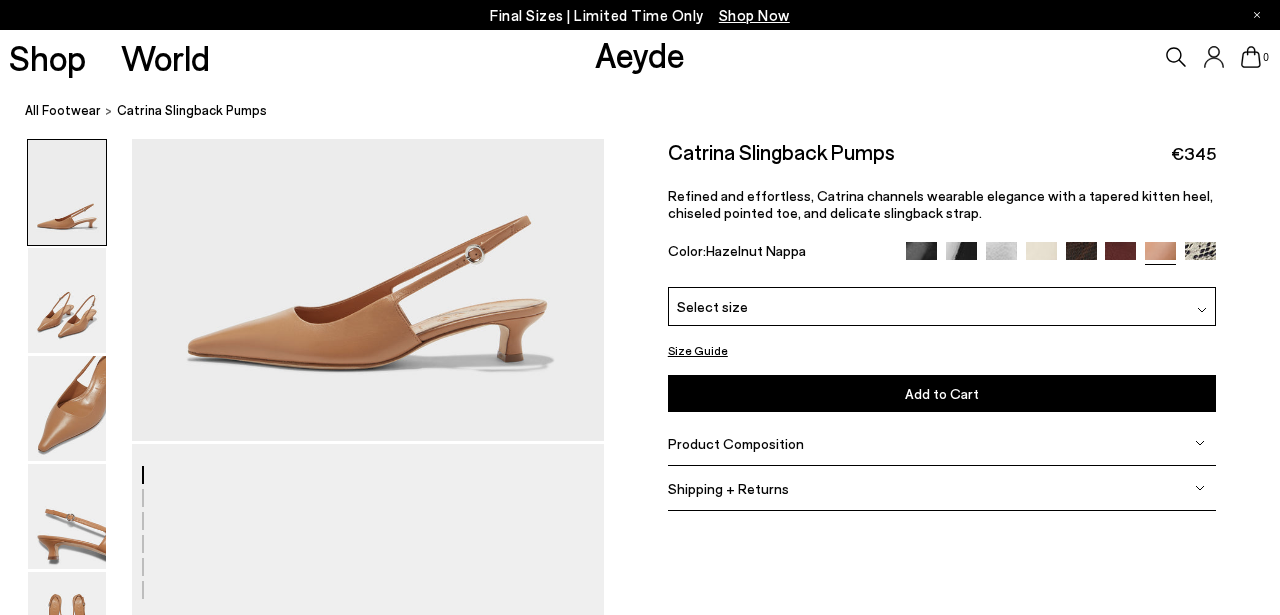 click 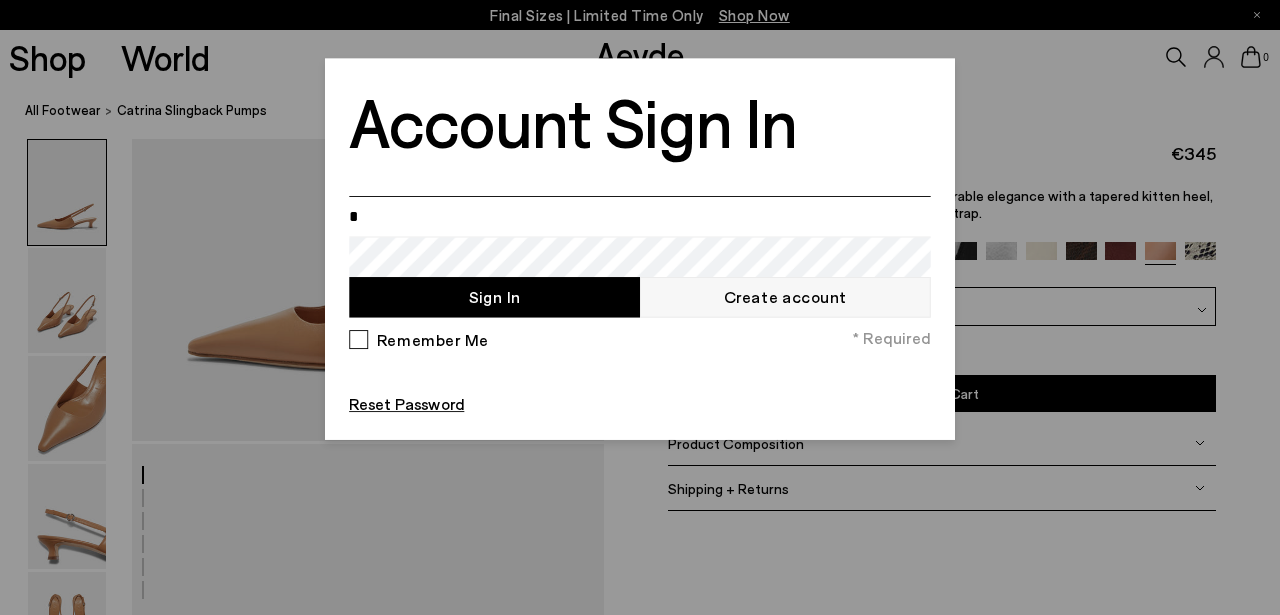 type on "**********" 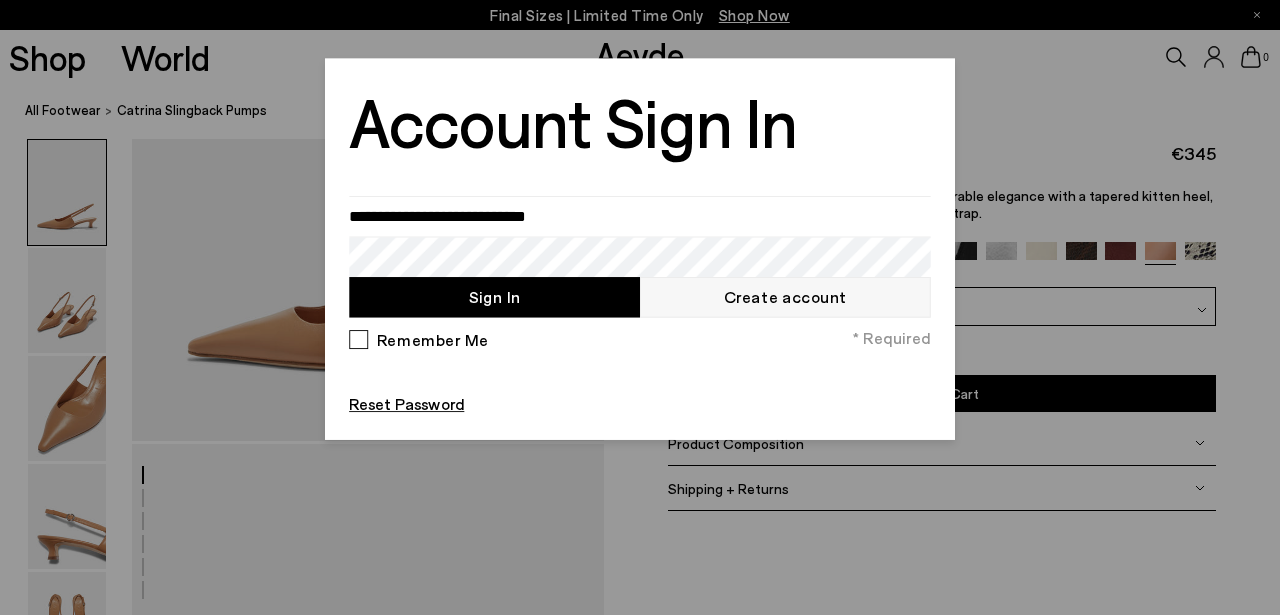 click on "Sign In" at bounding box center (494, 297) 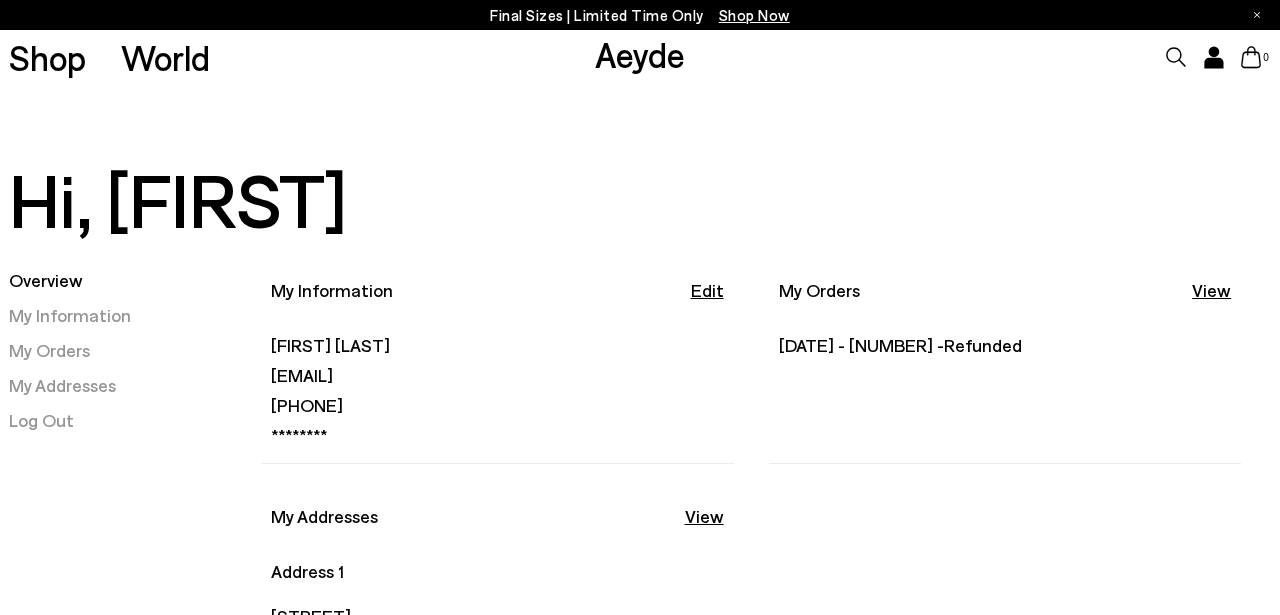 scroll, scrollTop: 12, scrollLeft: 0, axis: vertical 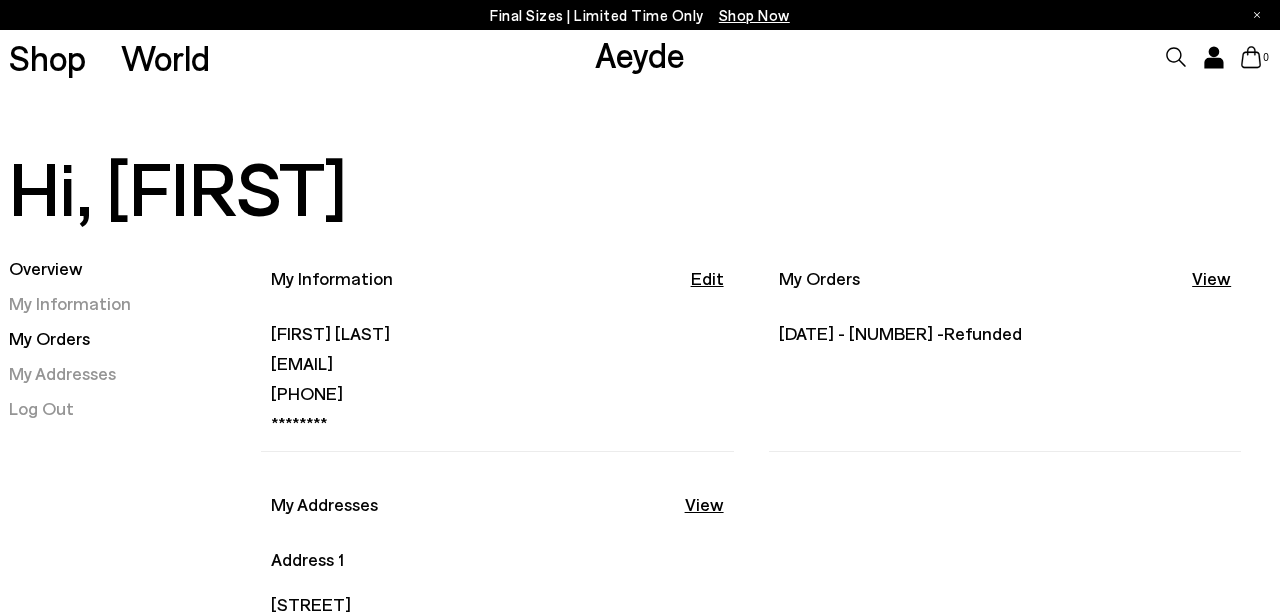 click on "My Orders" at bounding box center [49, 338] 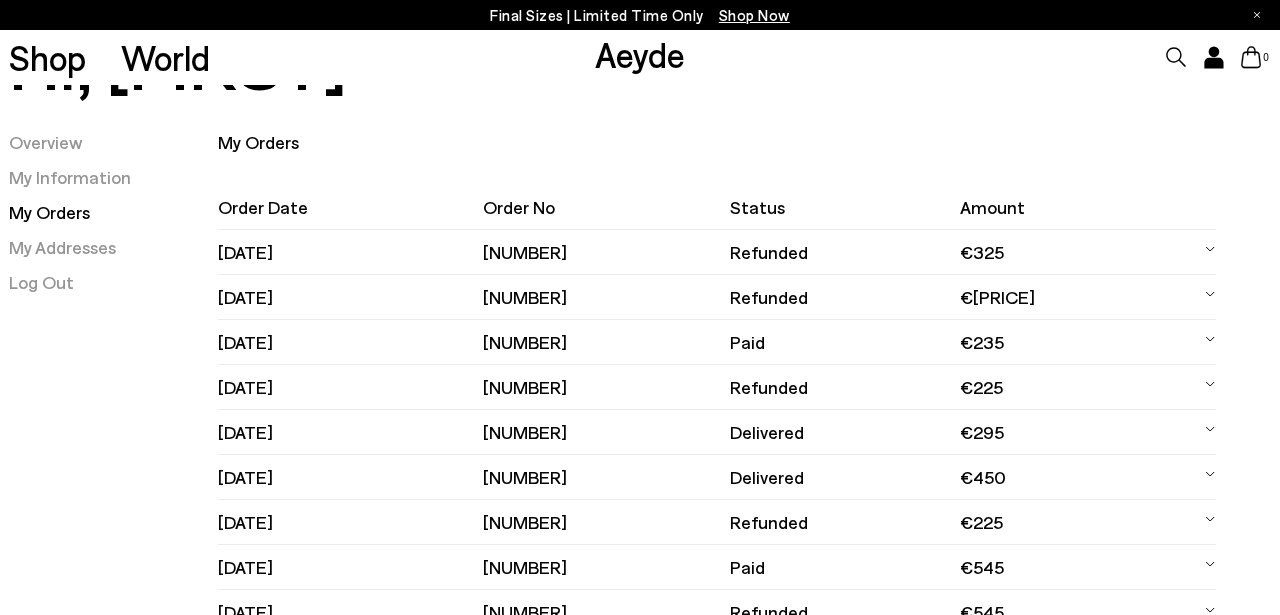 scroll, scrollTop: 146, scrollLeft: 0, axis: vertical 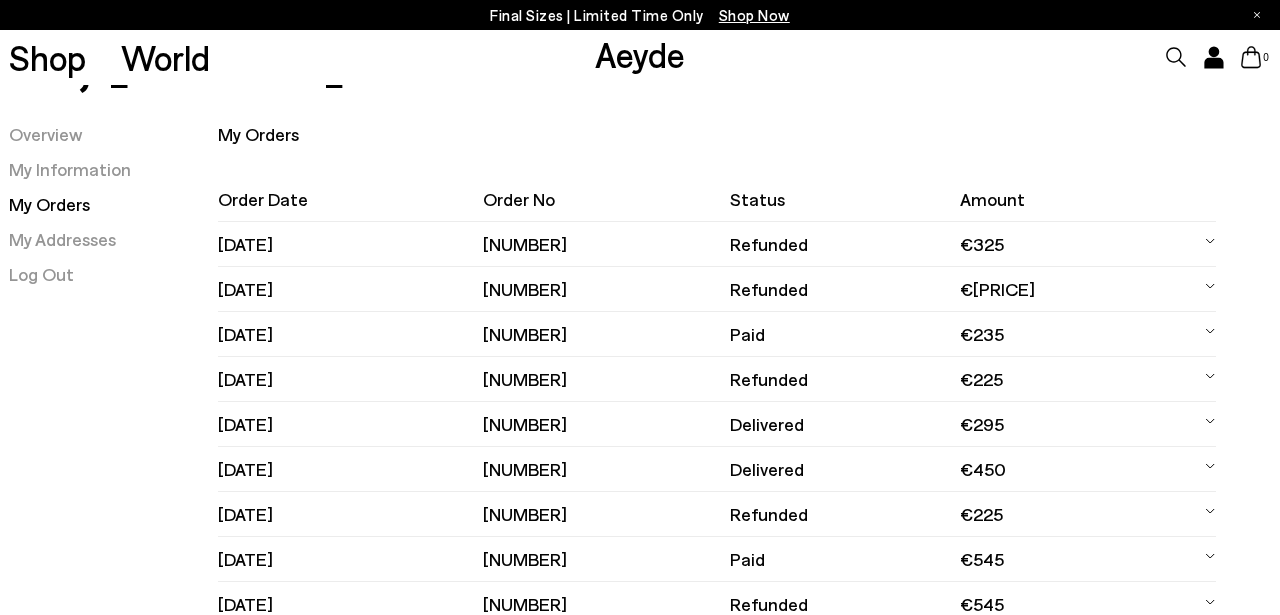 click on "paid" at bounding box center (845, 334) 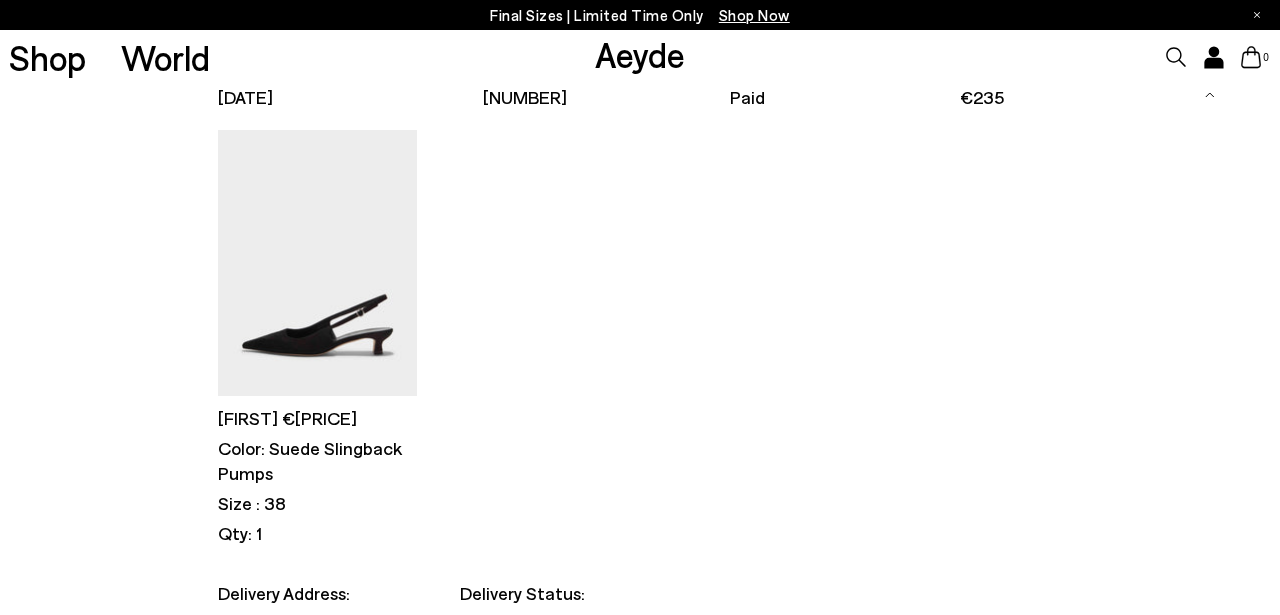 scroll, scrollTop: 384, scrollLeft: 0, axis: vertical 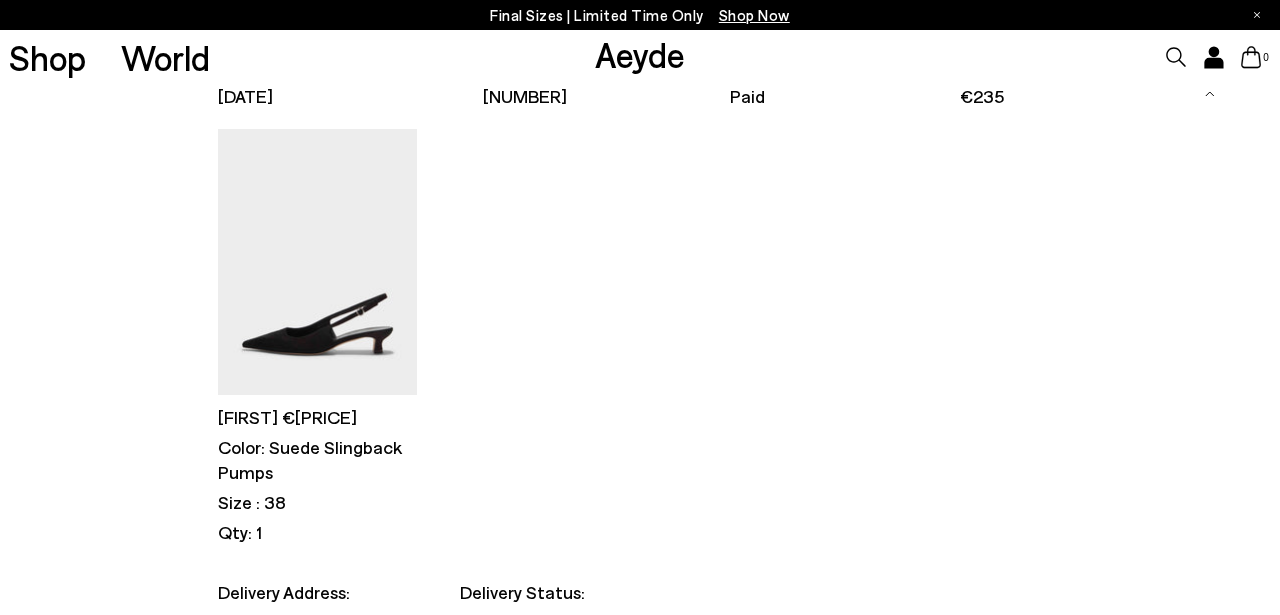 click at bounding box center (318, 262) 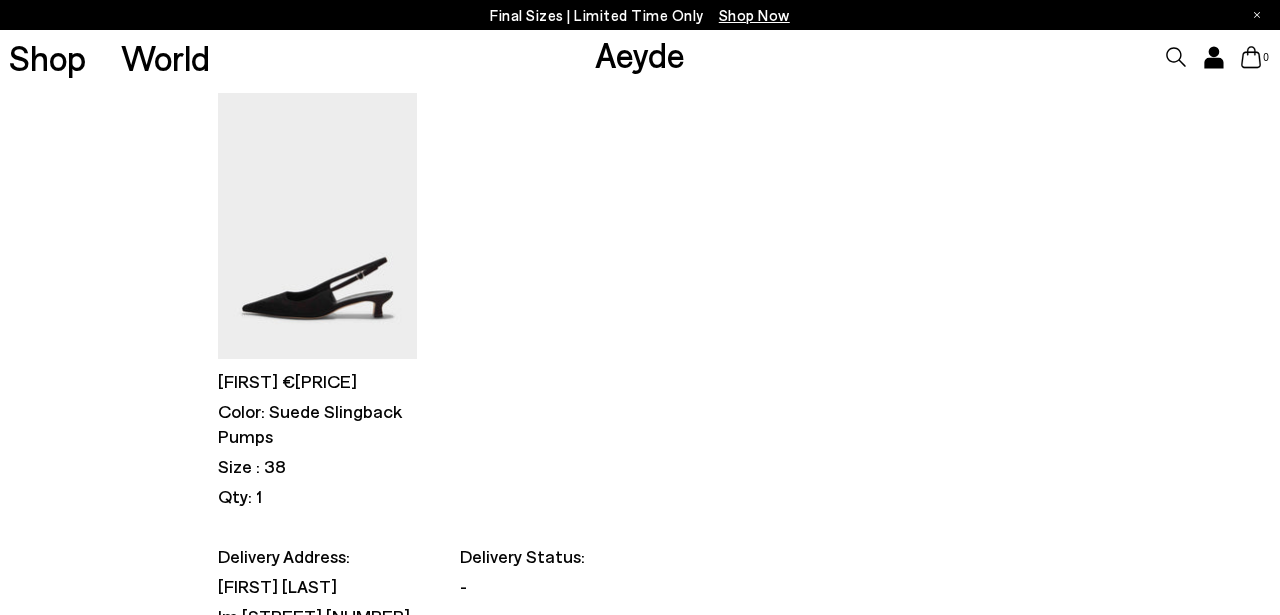 scroll, scrollTop: 417, scrollLeft: 0, axis: vertical 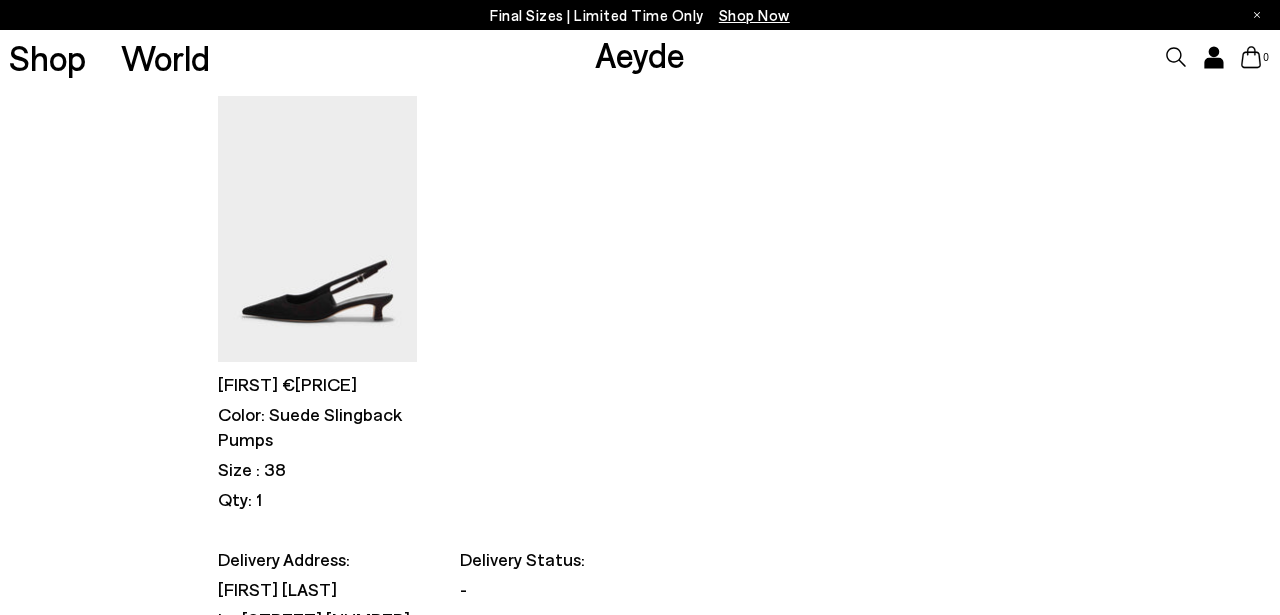 click at bounding box center [318, 229] 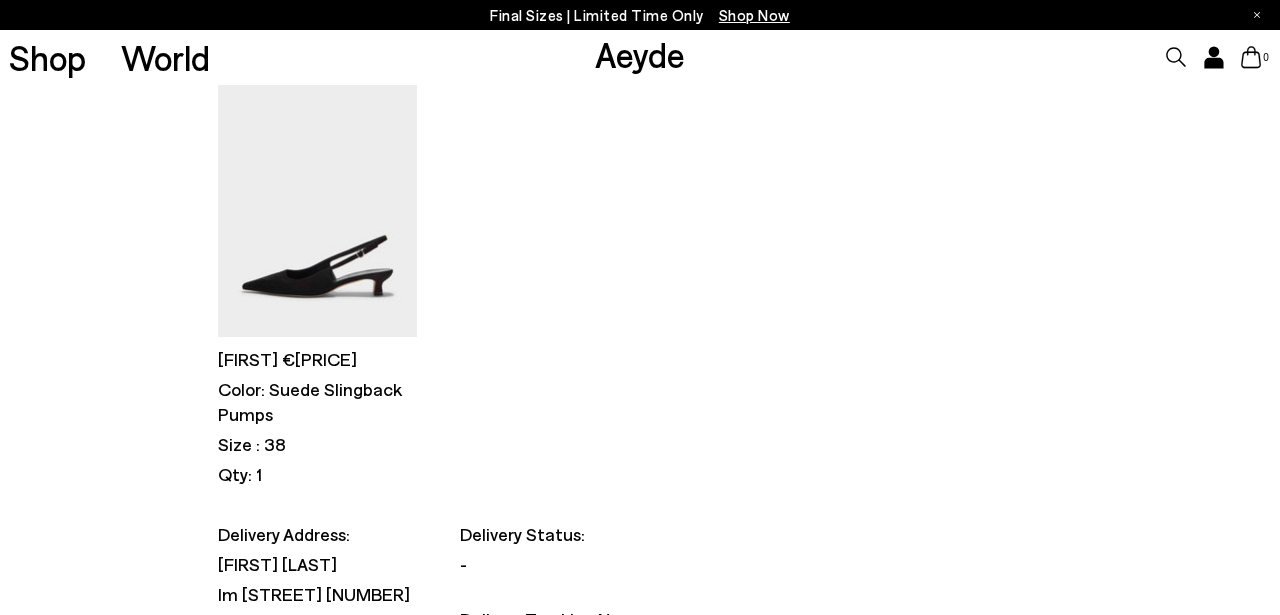 scroll, scrollTop: 442, scrollLeft: 0, axis: vertical 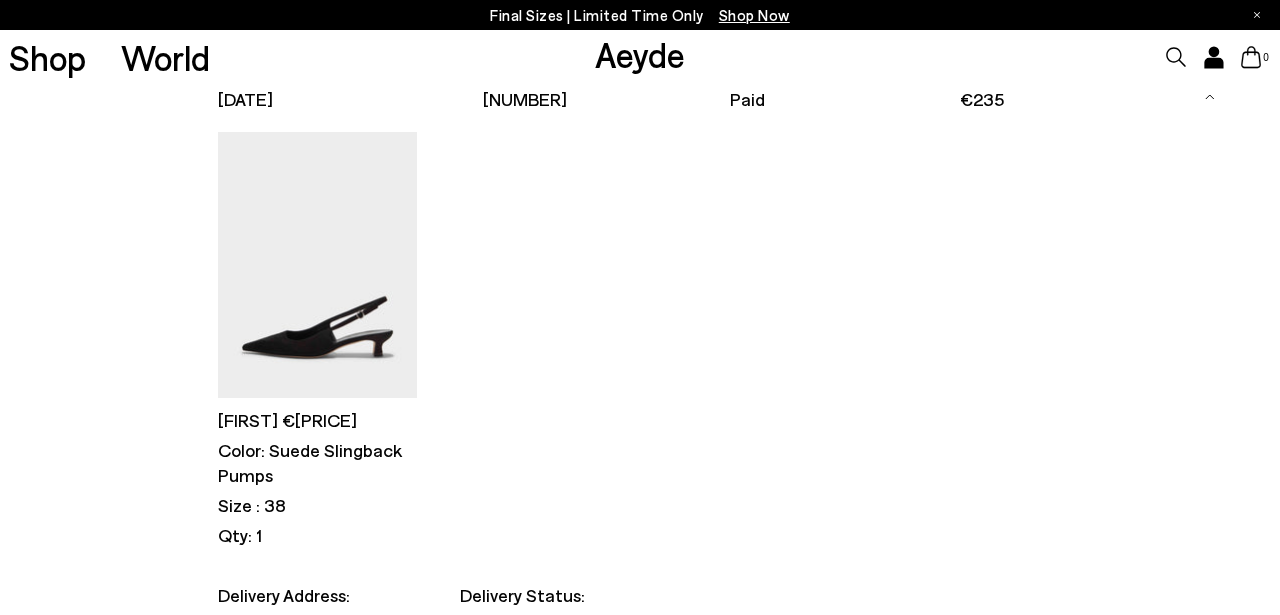 click at bounding box center [318, 265] 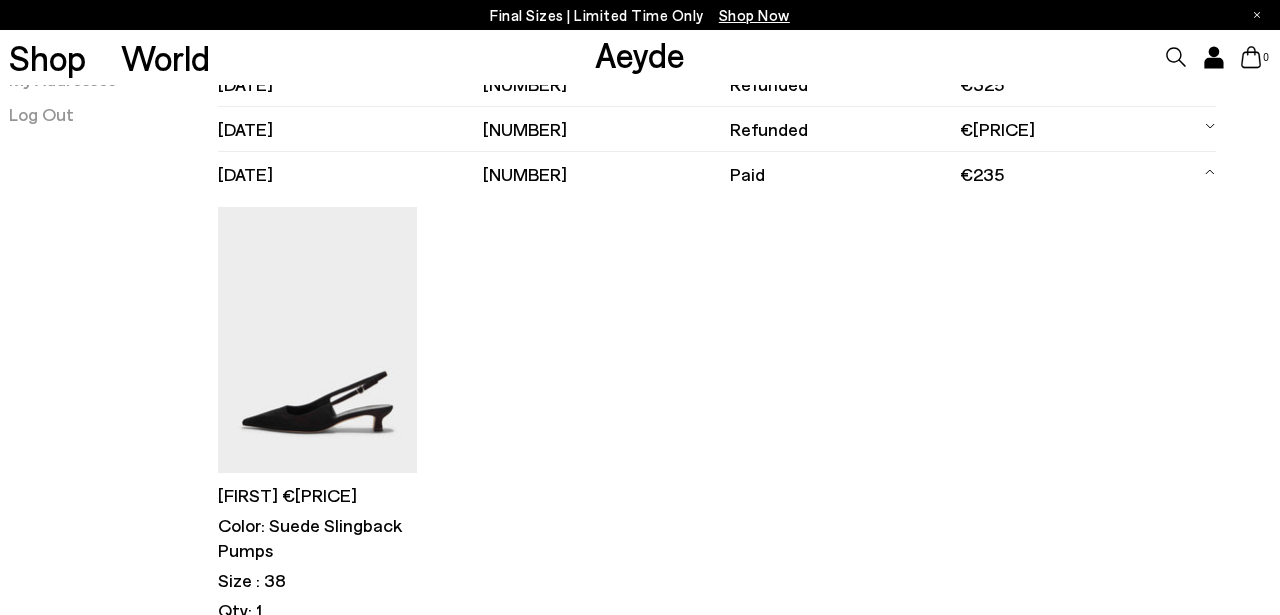 scroll, scrollTop: 401, scrollLeft: 0, axis: vertical 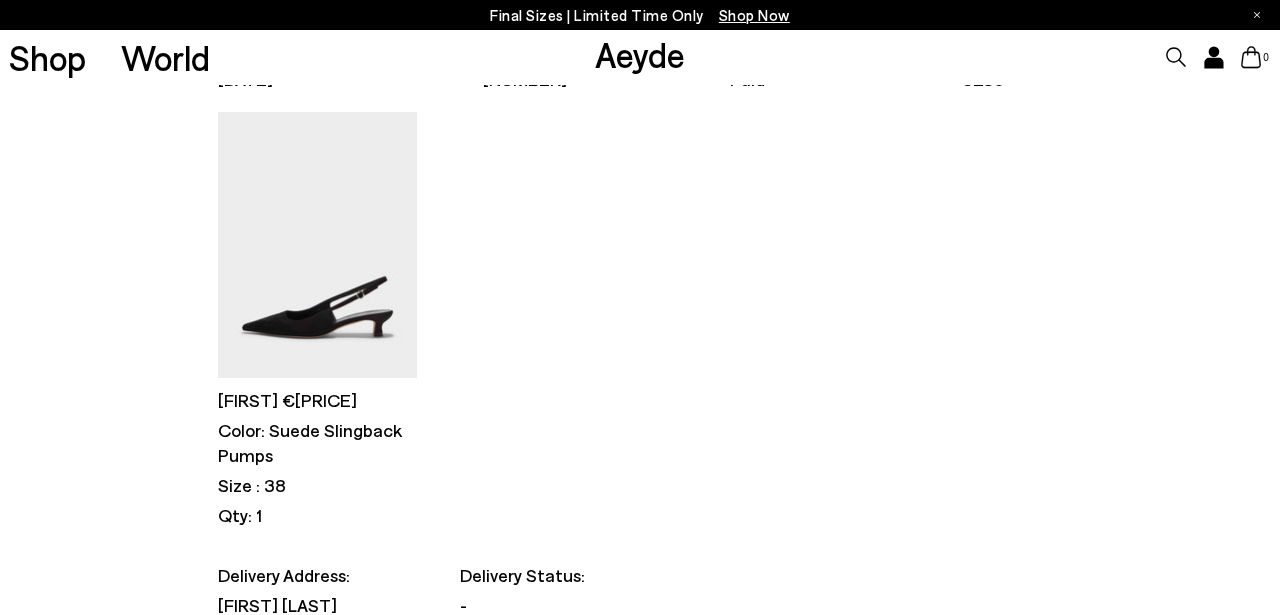 click at bounding box center (318, 245) 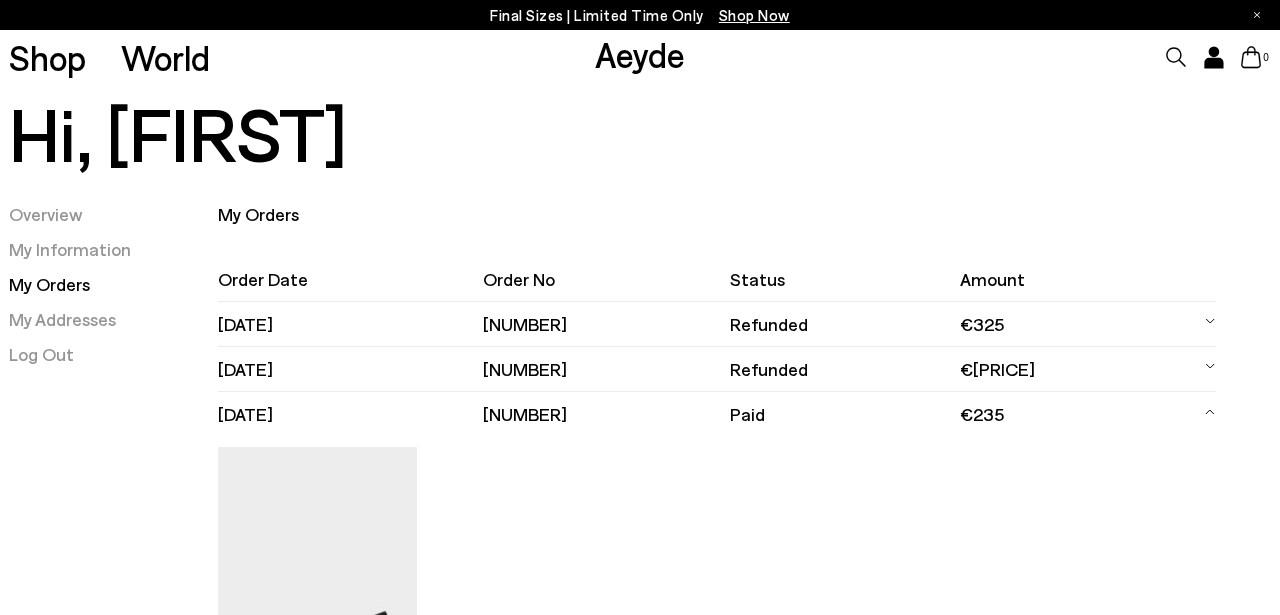 scroll, scrollTop: 68, scrollLeft: 0, axis: vertical 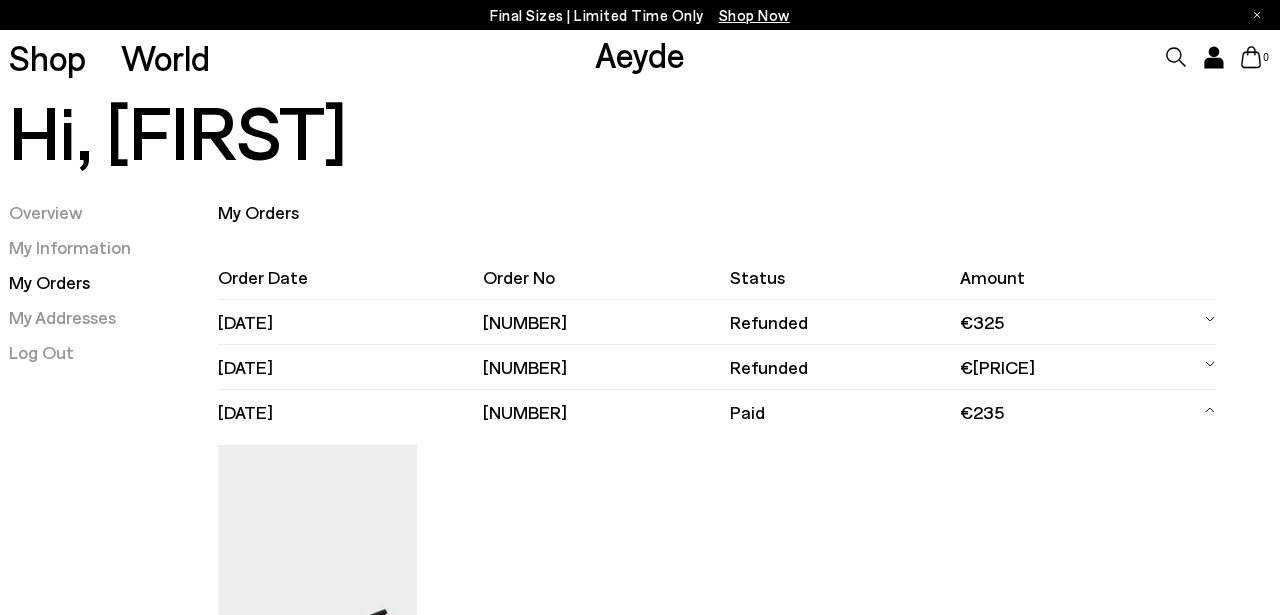 click on "paid" at bounding box center [845, 412] 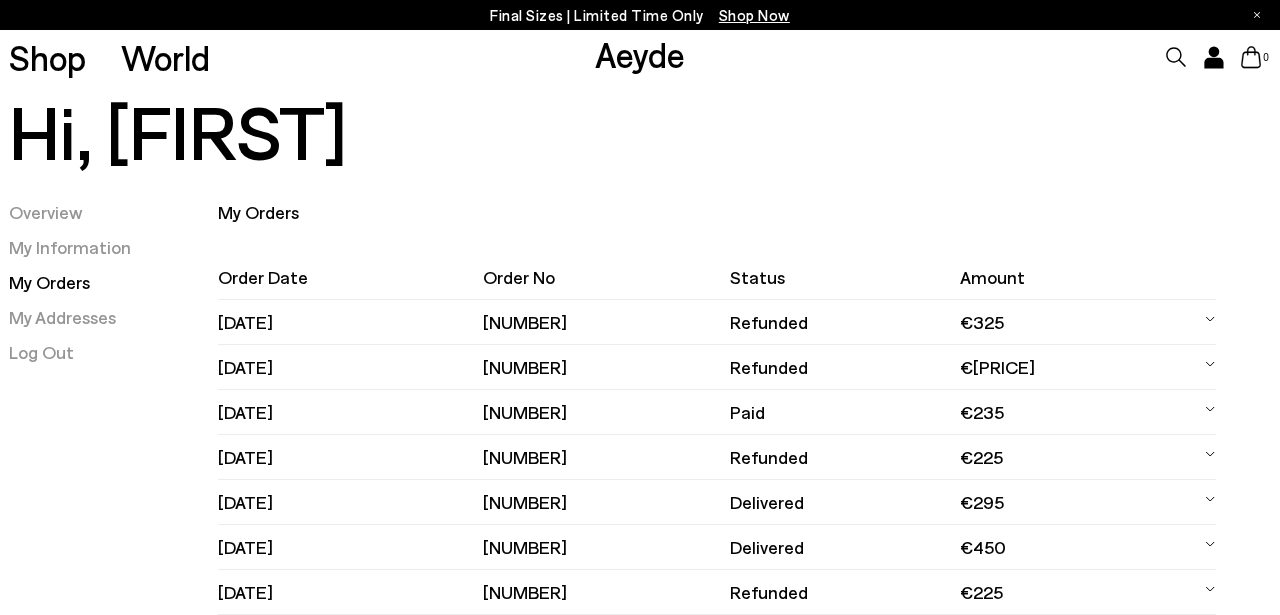 click on "paid" at bounding box center (845, 412) 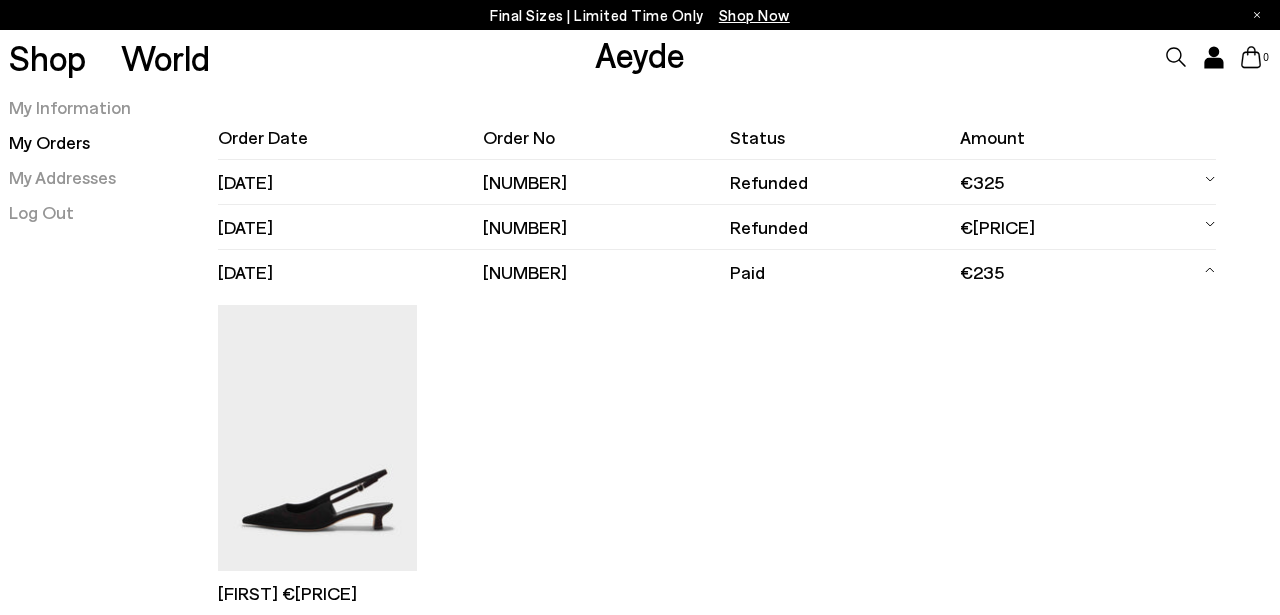 scroll, scrollTop: 272, scrollLeft: 0, axis: vertical 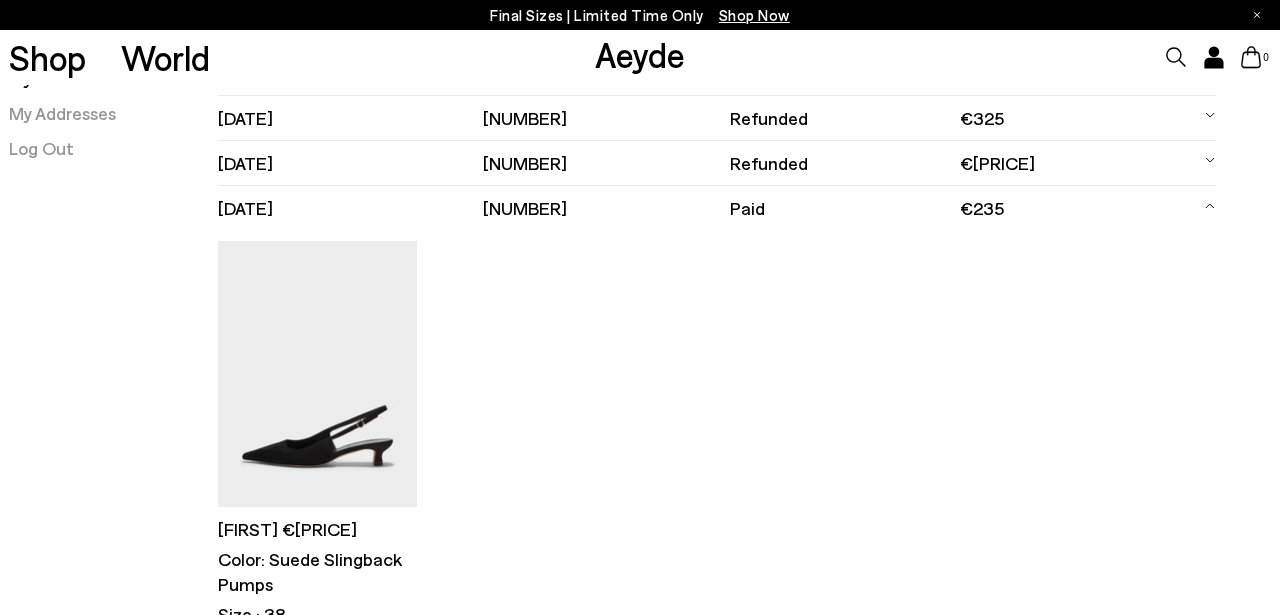 click on "Catrina
€235" at bounding box center [318, 529] 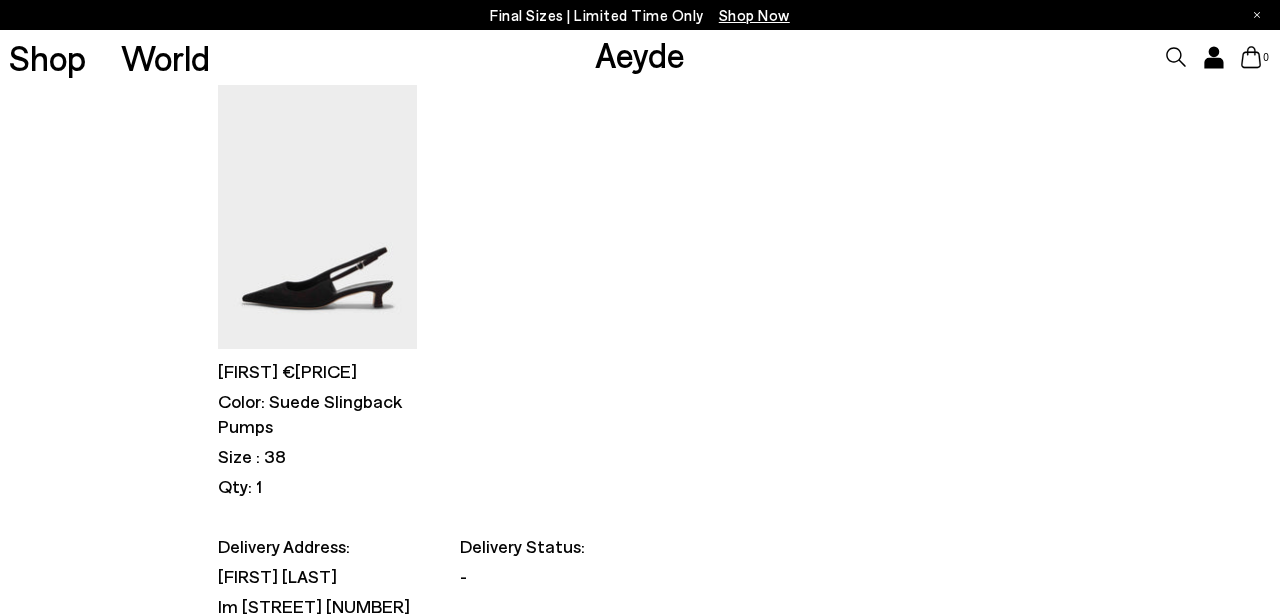 scroll, scrollTop: 0, scrollLeft: 0, axis: both 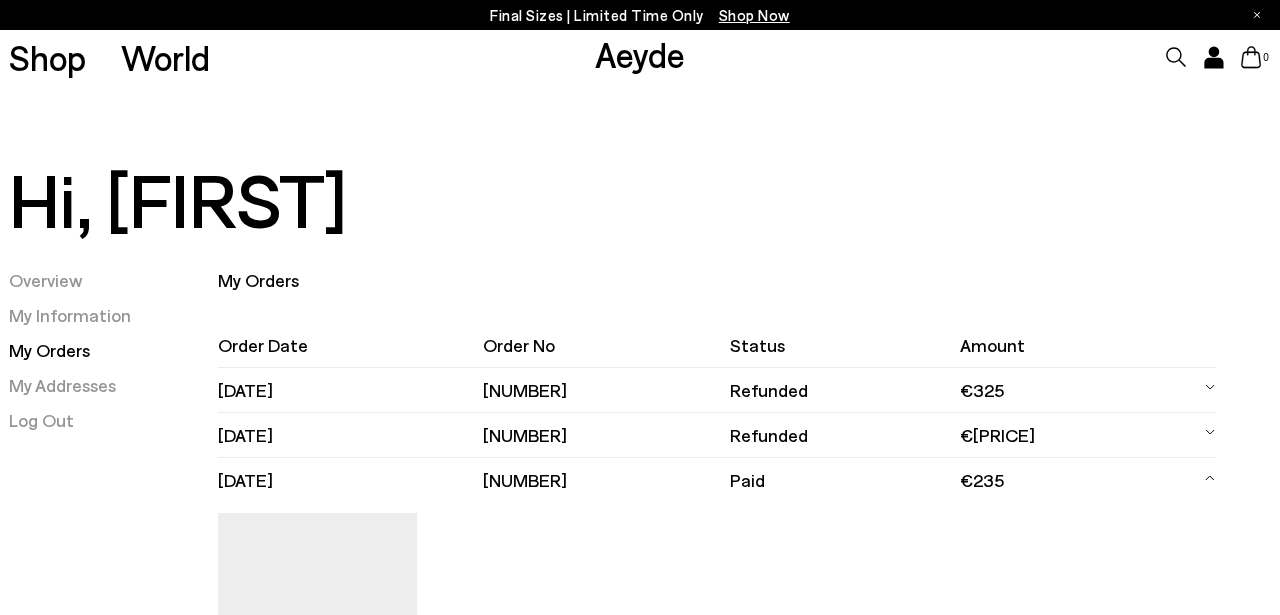 click 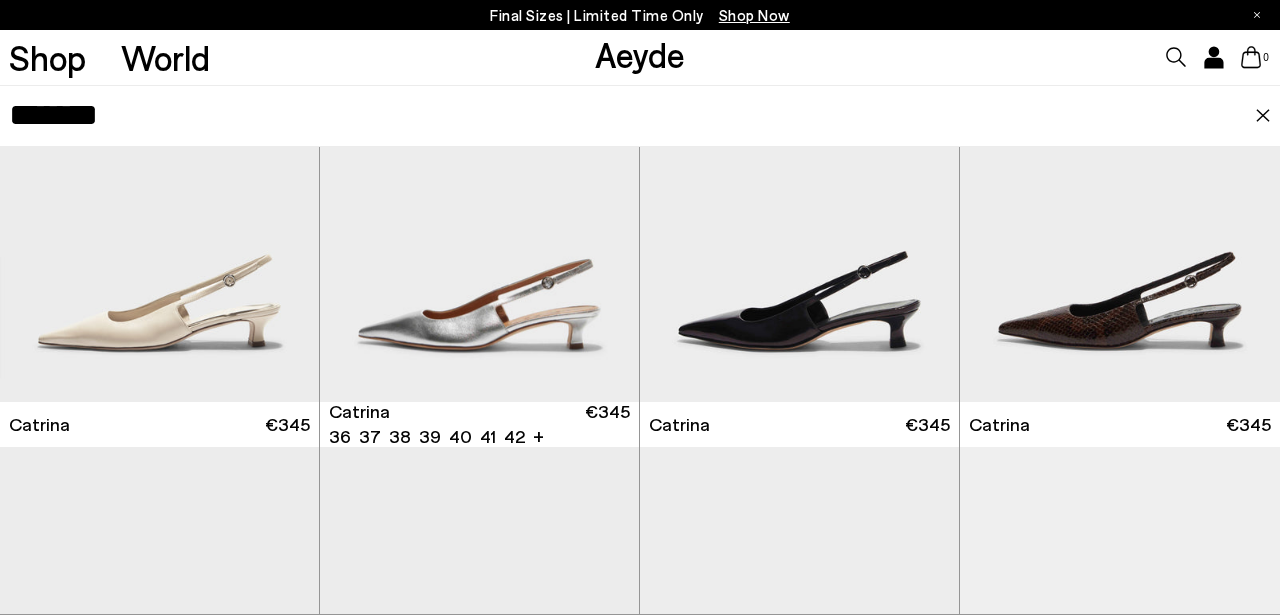 scroll, scrollTop: 213, scrollLeft: 0, axis: vertical 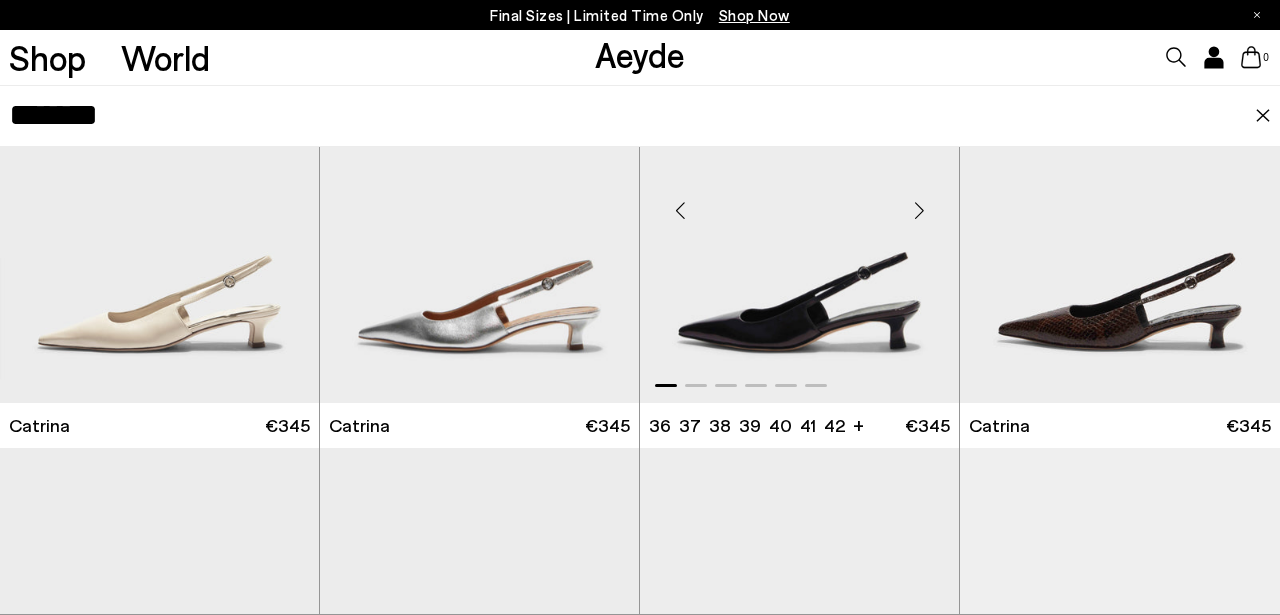 type on "*******" 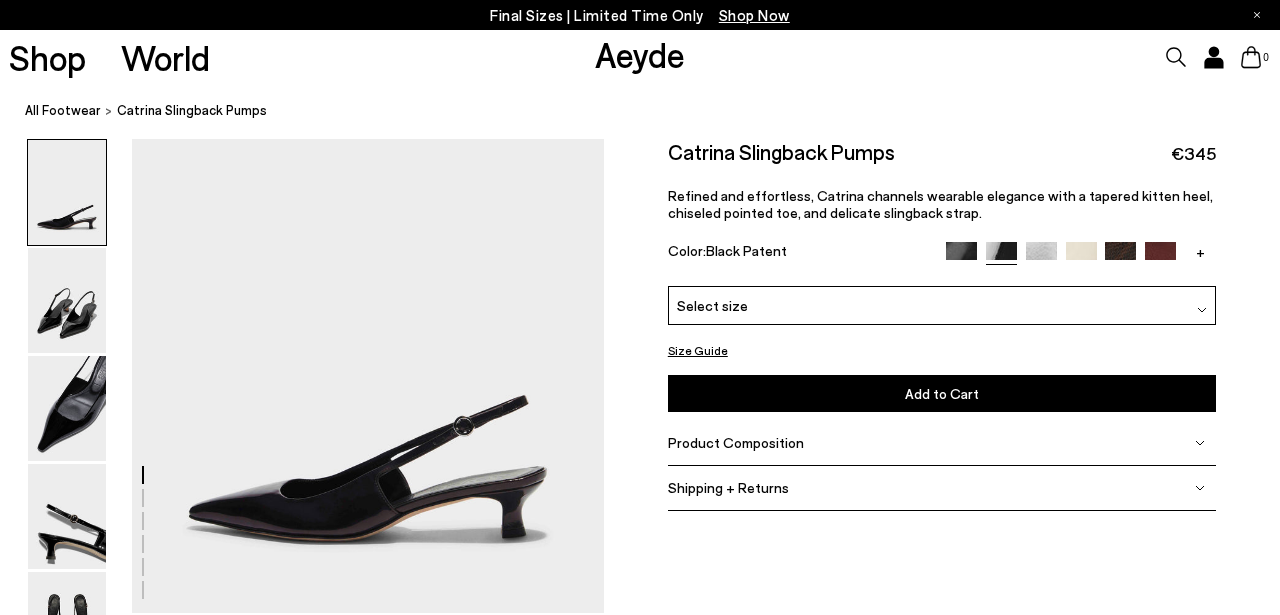 scroll, scrollTop: 3, scrollLeft: 0, axis: vertical 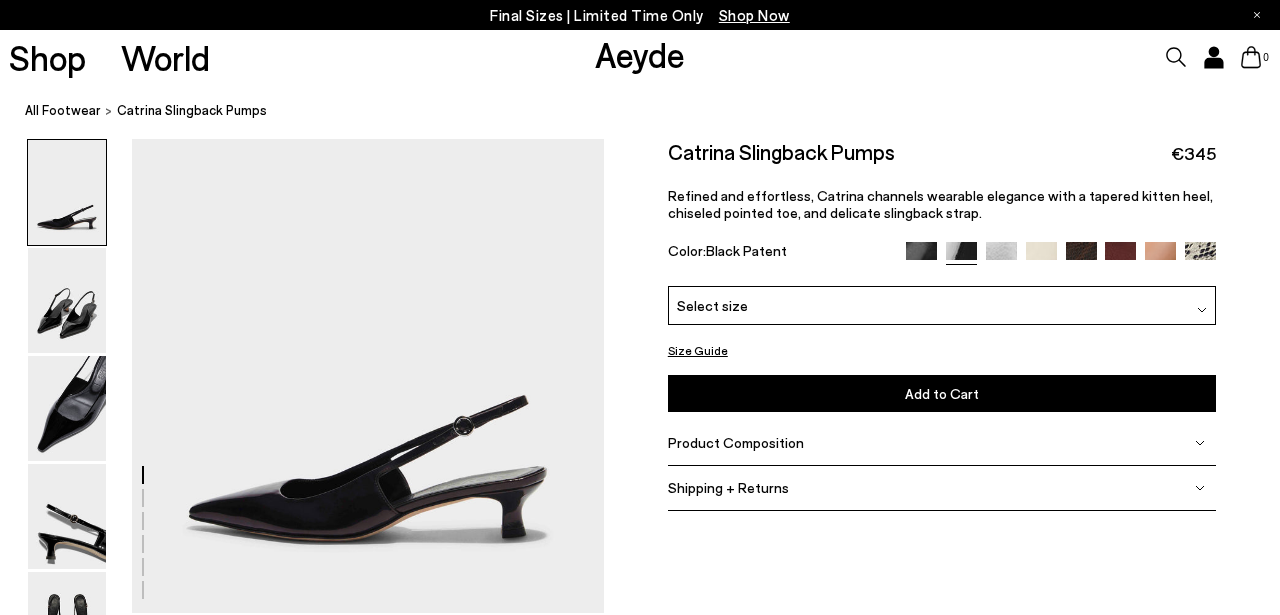click at bounding box center [921, 257] 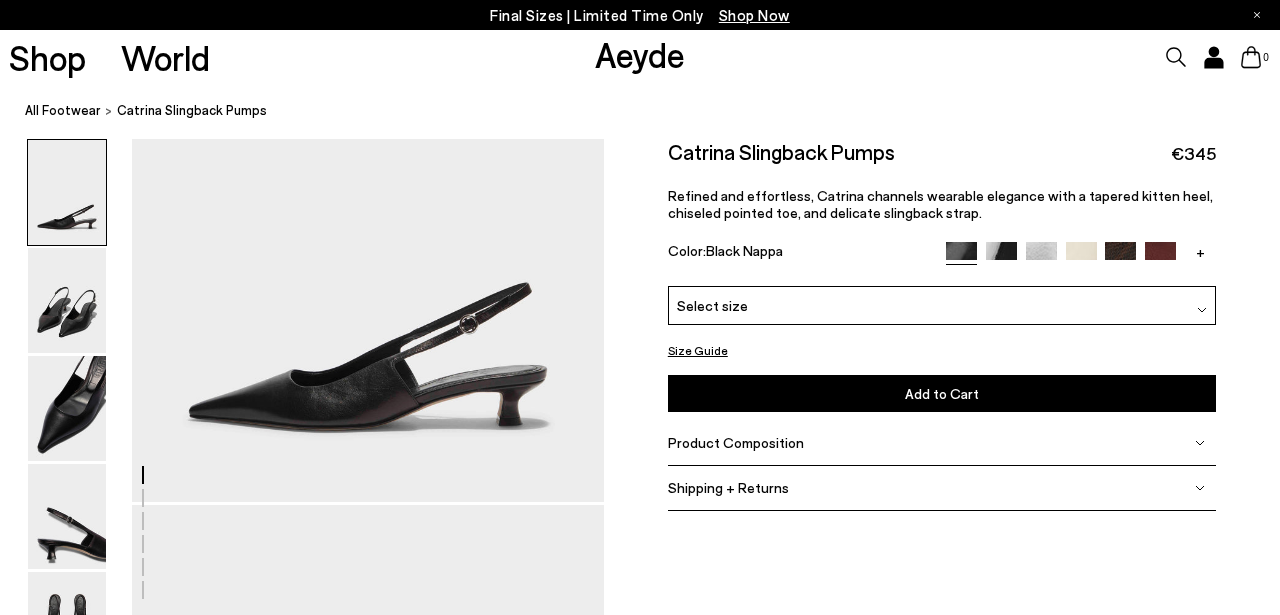 scroll, scrollTop: 111, scrollLeft: 0, axis: vertical 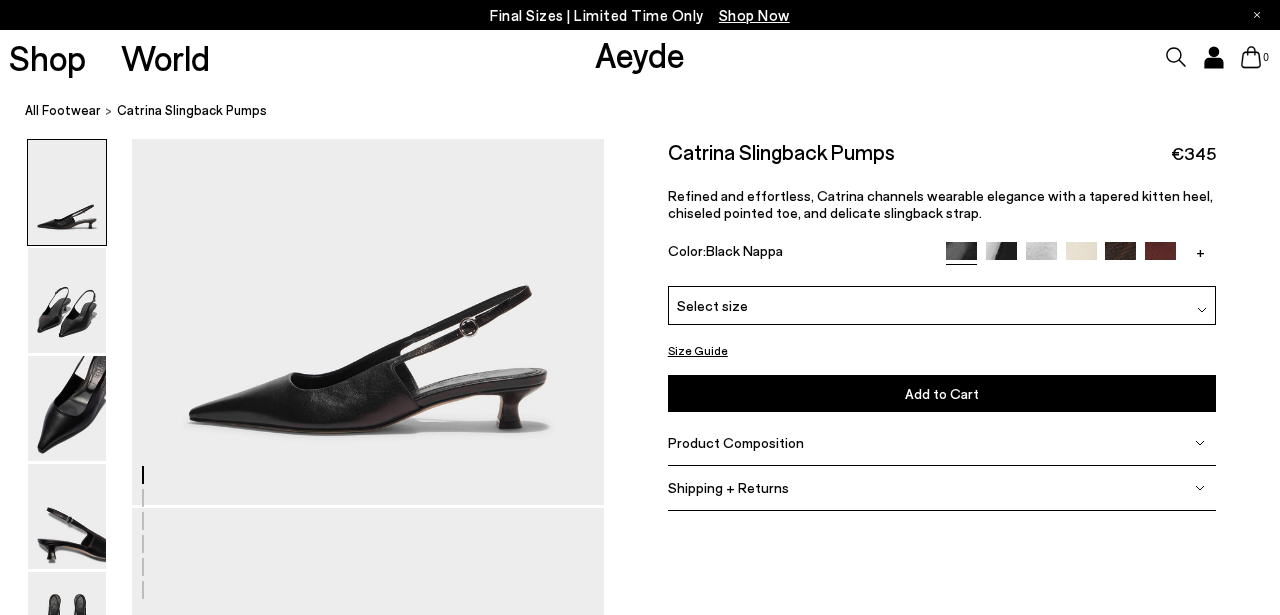 click at bounding box center [1001, 257] 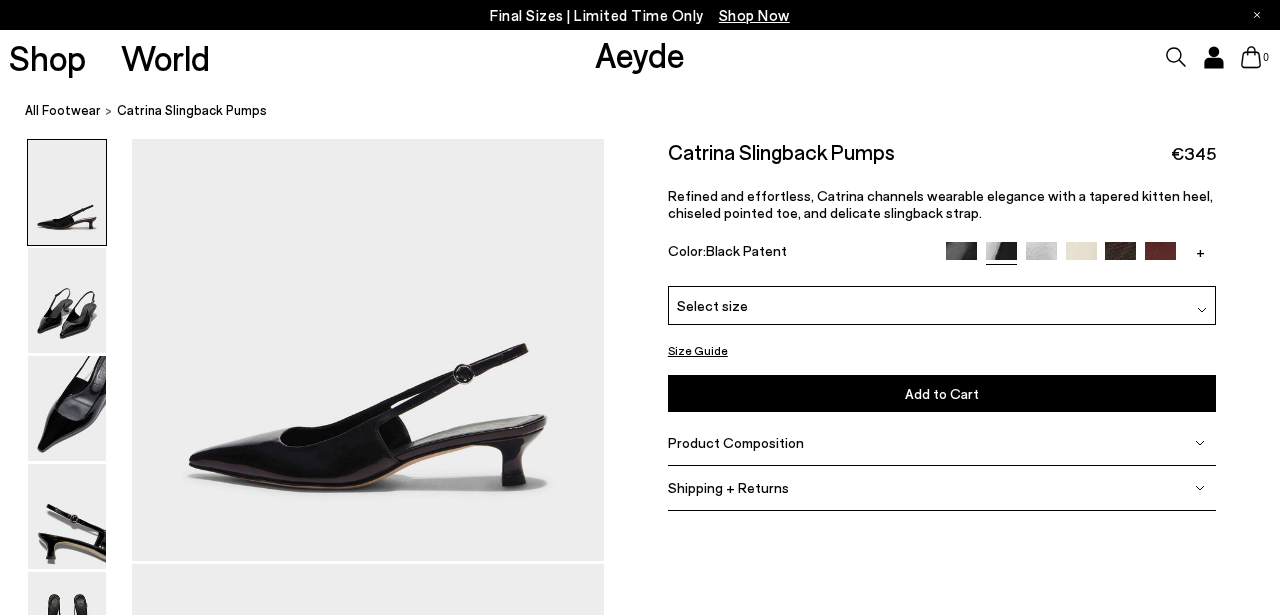 scroll, scrollTop: 0, scrollLeft: 0, axis: both 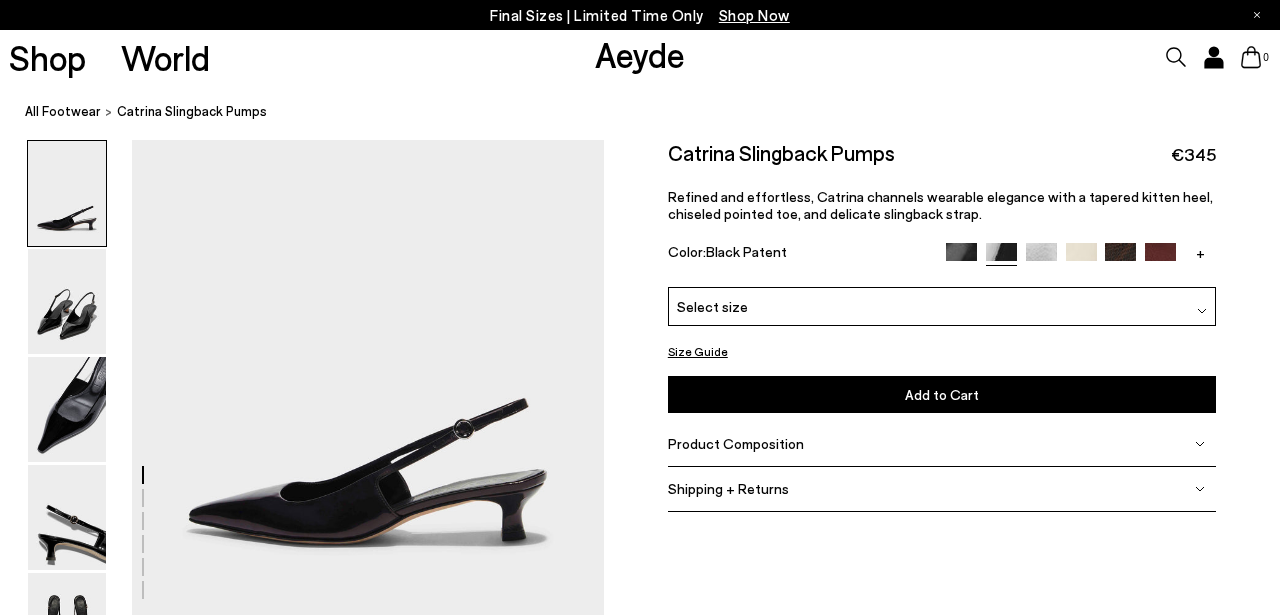 click at bounding box center [1120, 258] 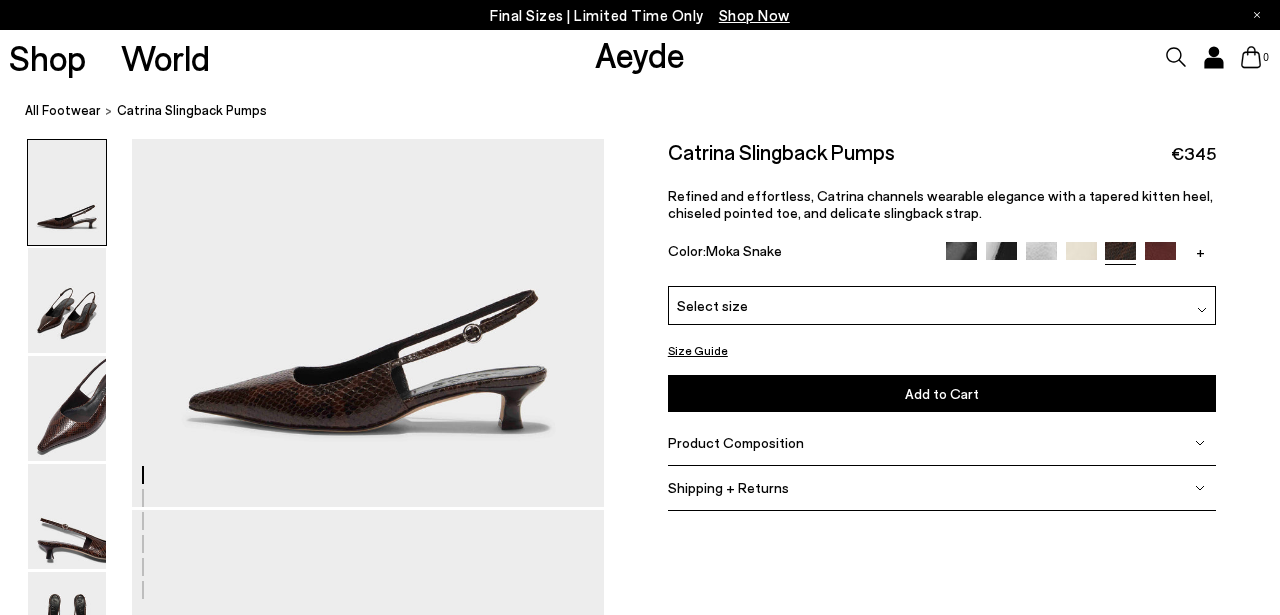 scroll, scrollTop: 52, scrollLeft: 0, axis: vertical 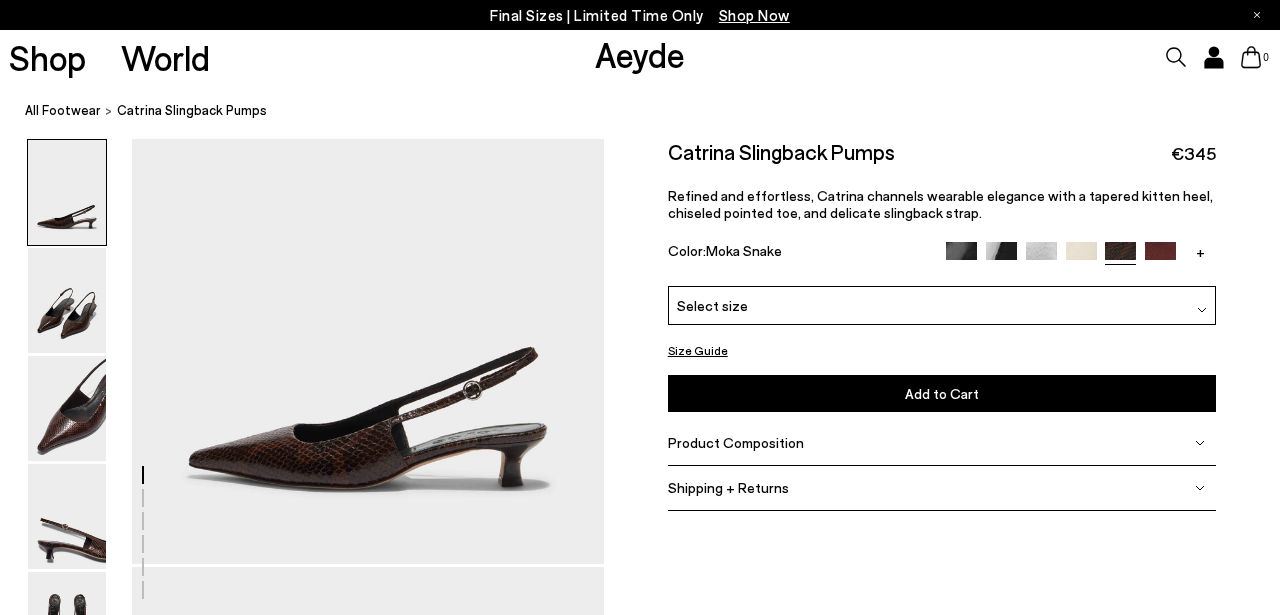 click on "+" at bounding box center (1200, 251) 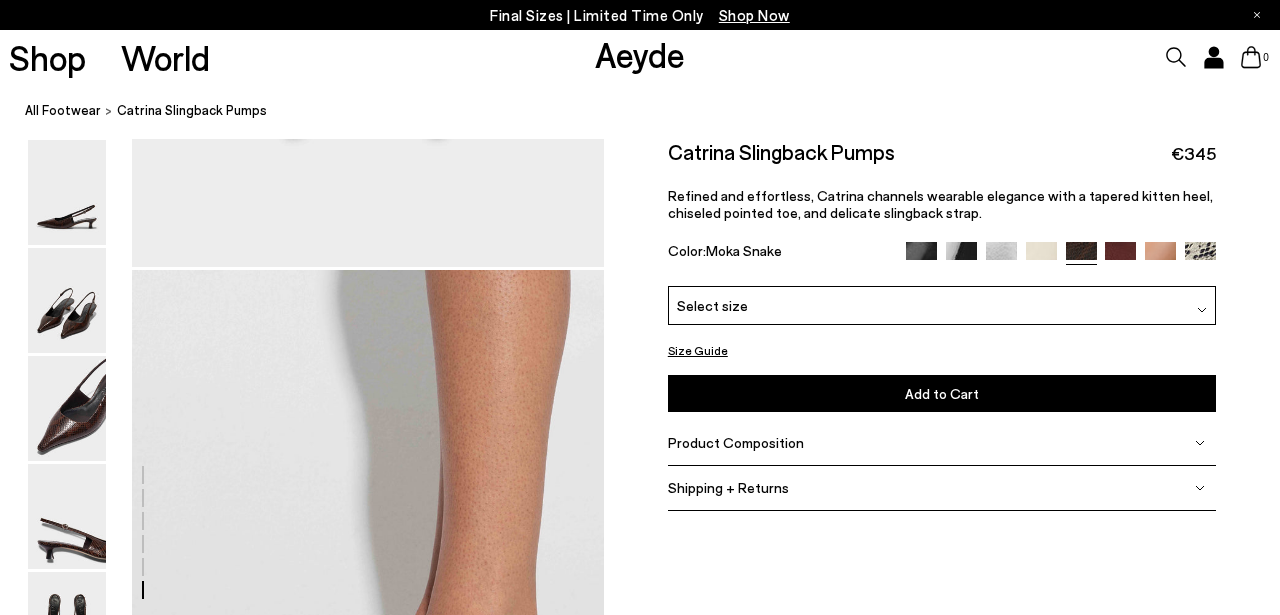scroll, scrollTop: 1891, scrollLeft: 0, axis: vertical 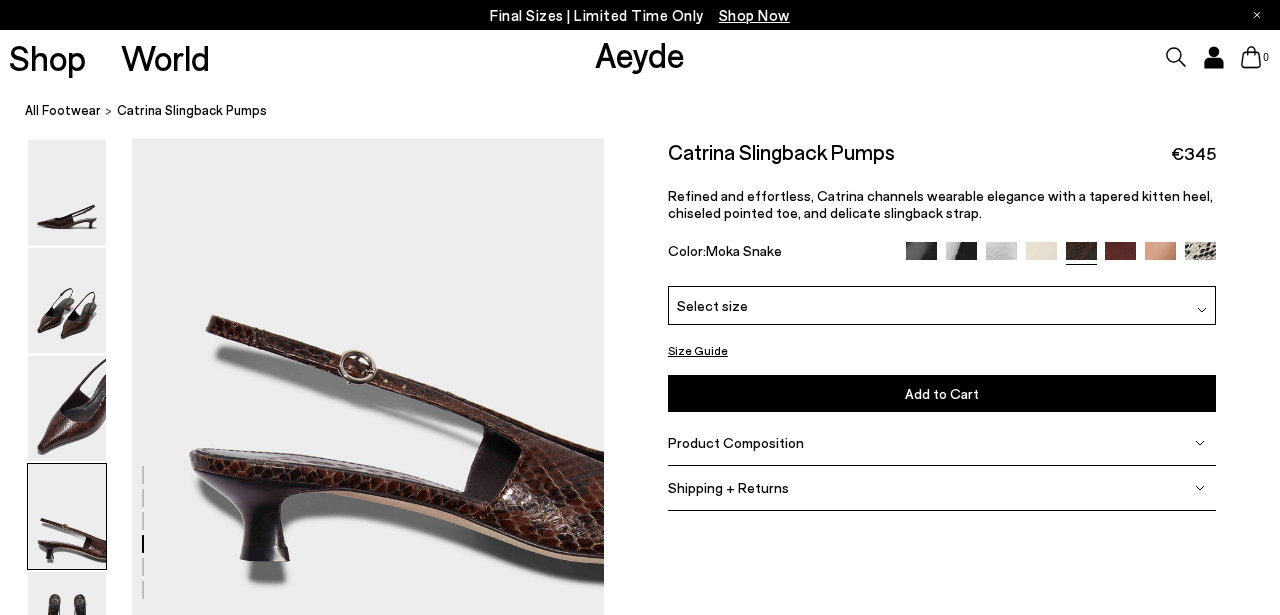click 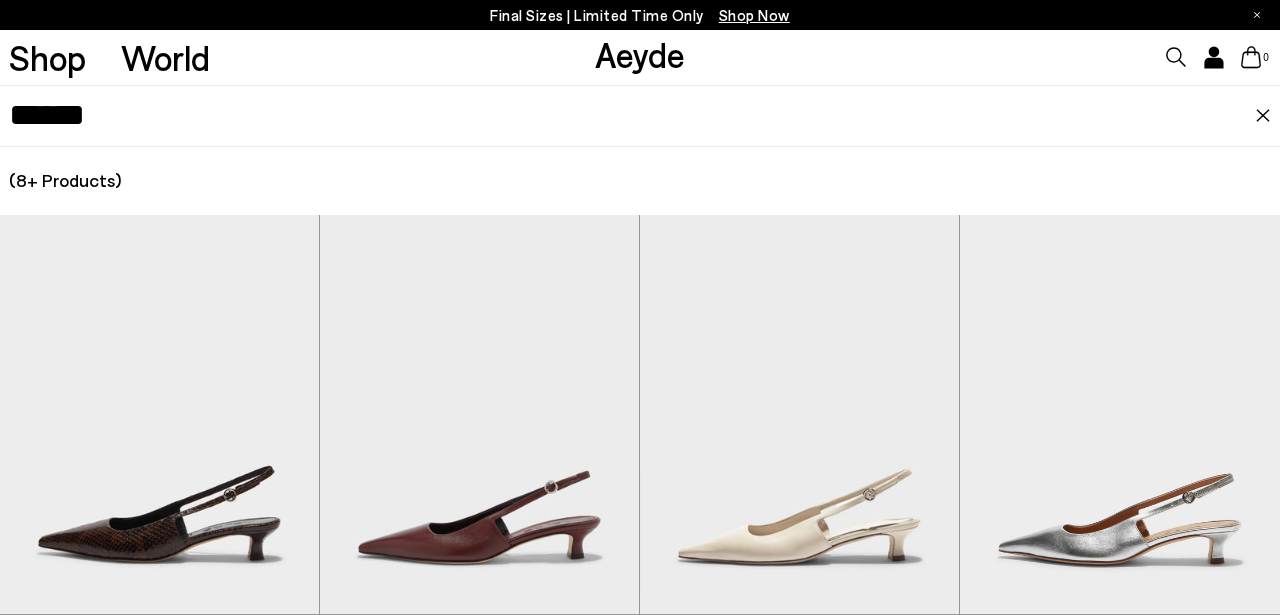 type on "*******" 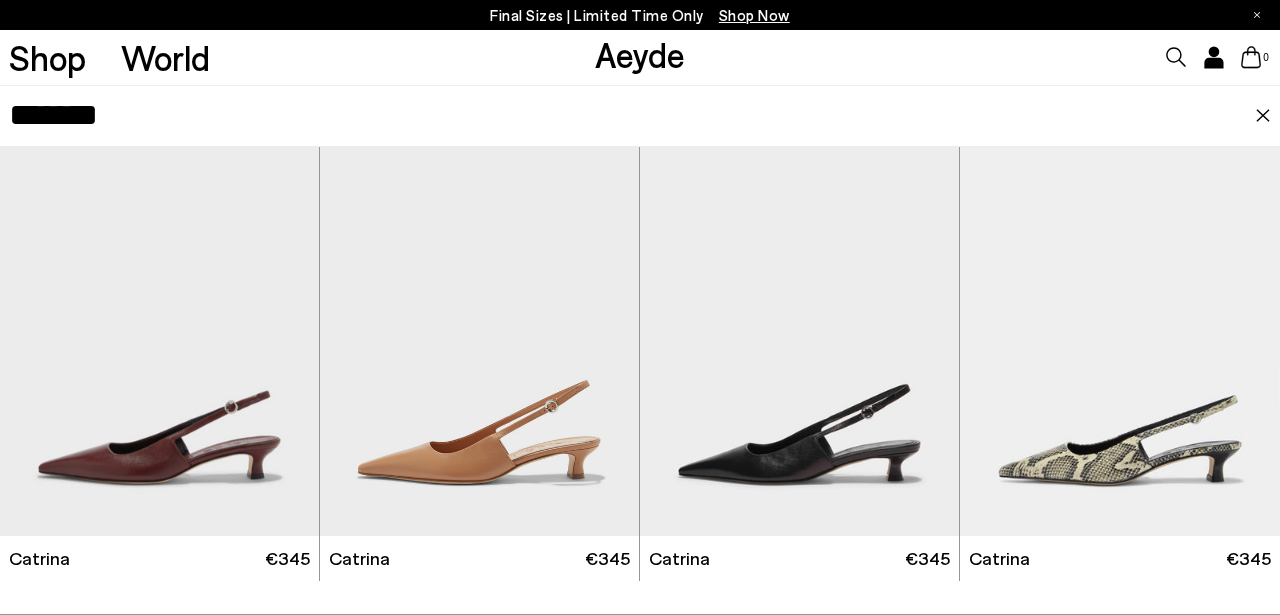 scroll, scrollTop: 617, scrollLeft: 0, axis: vertical 